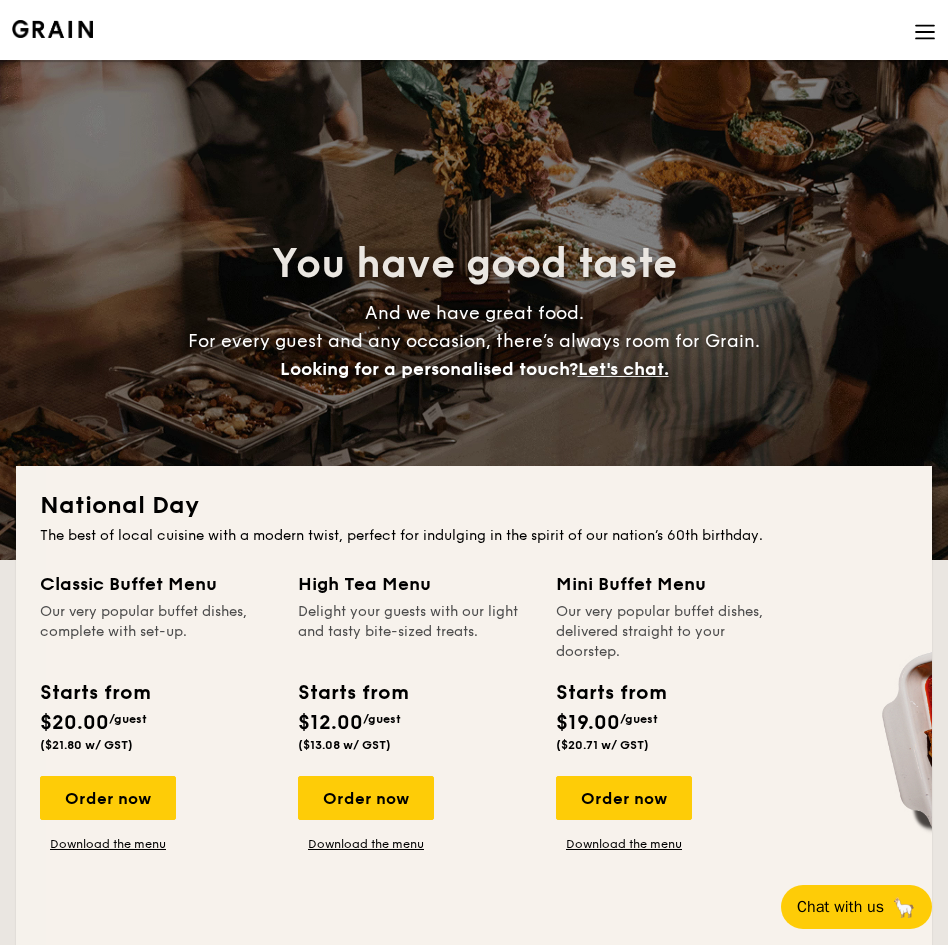 scroll, scrollTop: 269, scrollLeft: 0, axis: vertical 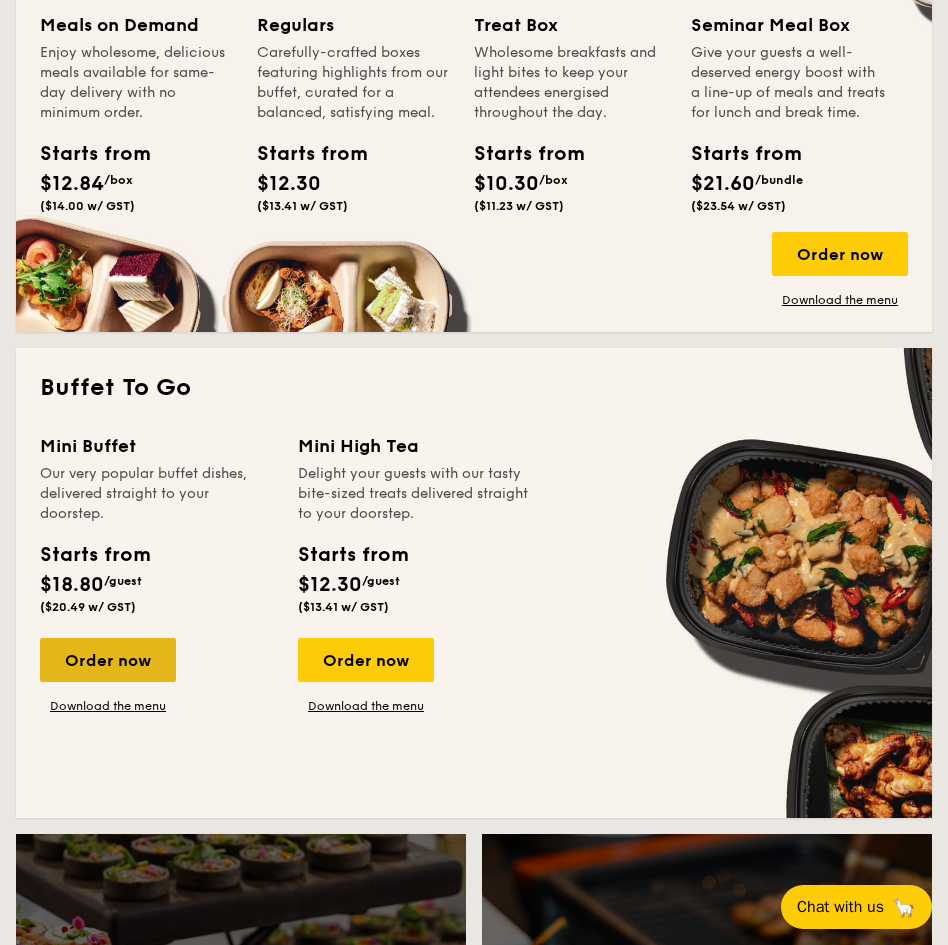 click on "Order now" at bounding box center (108, 660) 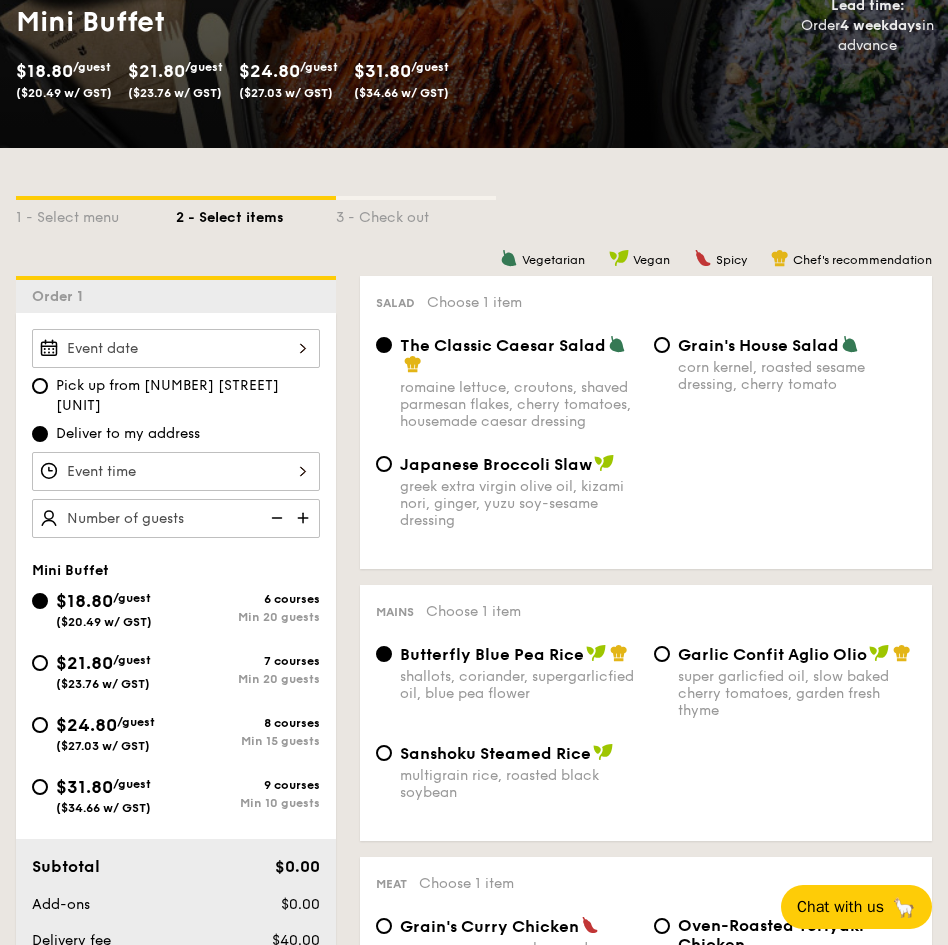 scroll, scrollTop: 288, scrollLeft: 0, axis: vertical 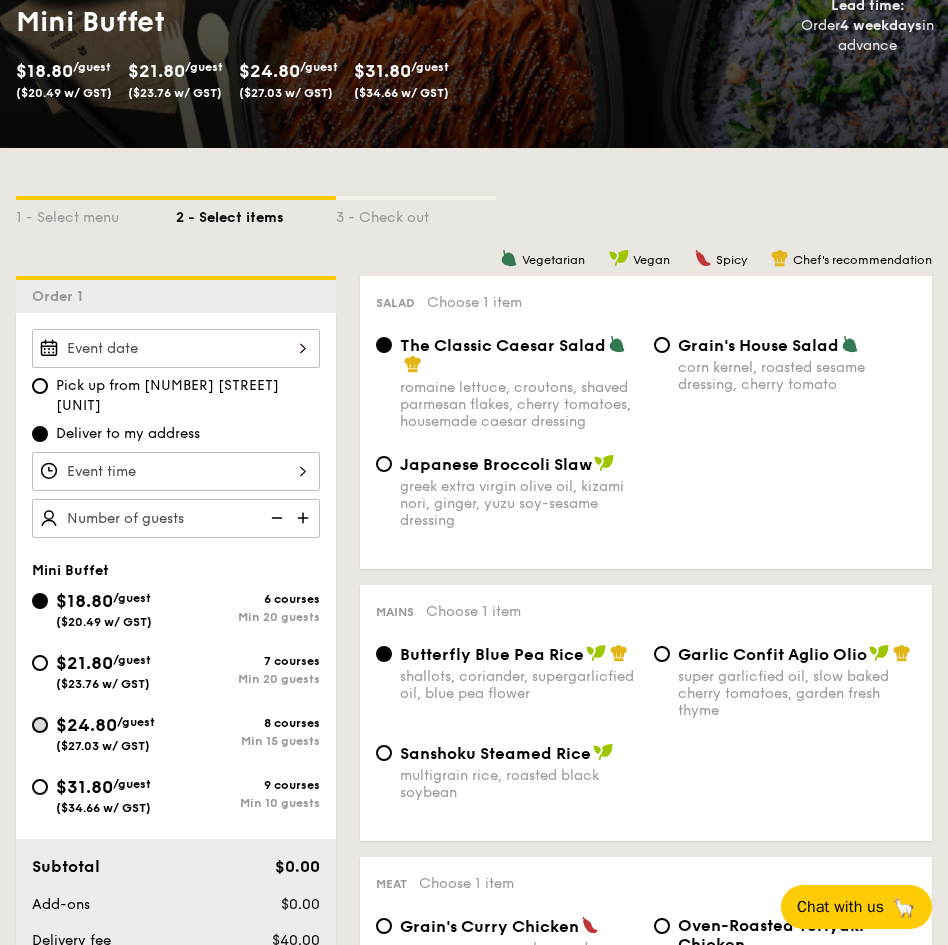 click on "$24.80
/guest
($27.03 w/ GST)
8 courses
Min 15 guests" at bounding box center (40, 725) 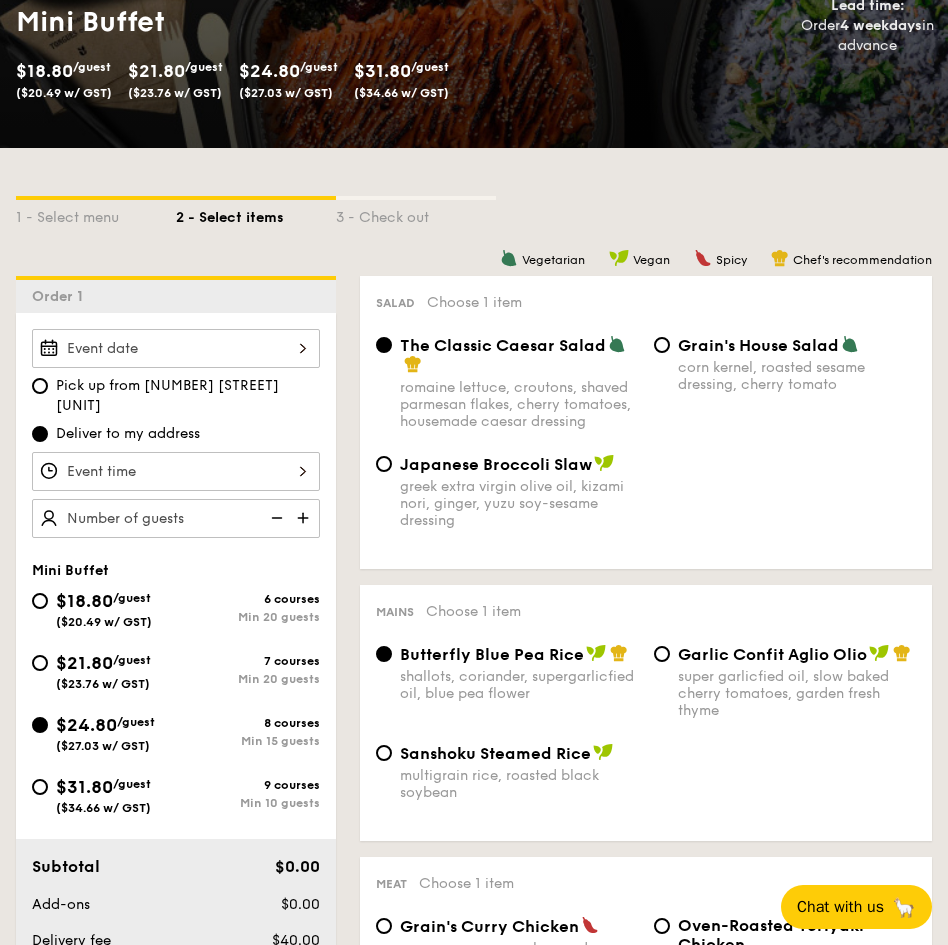 radio on "true" 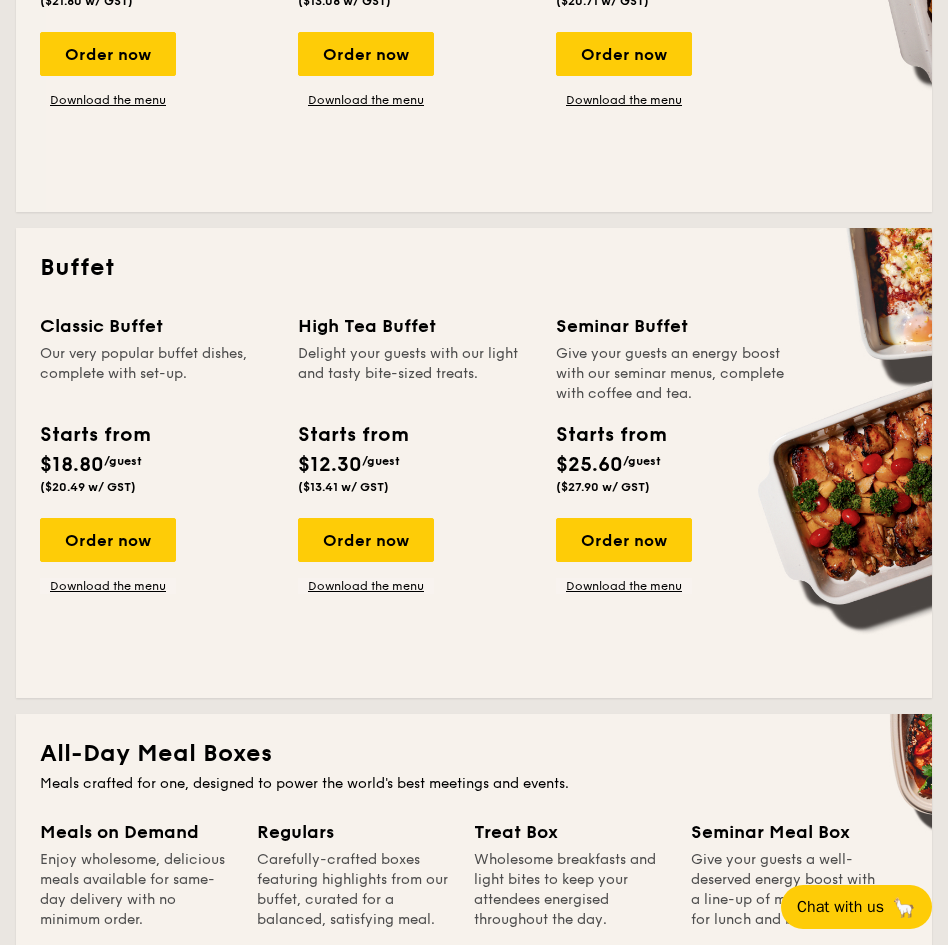 scroll, scrollTop: 726, scrollLeft: 0, axis: vertical 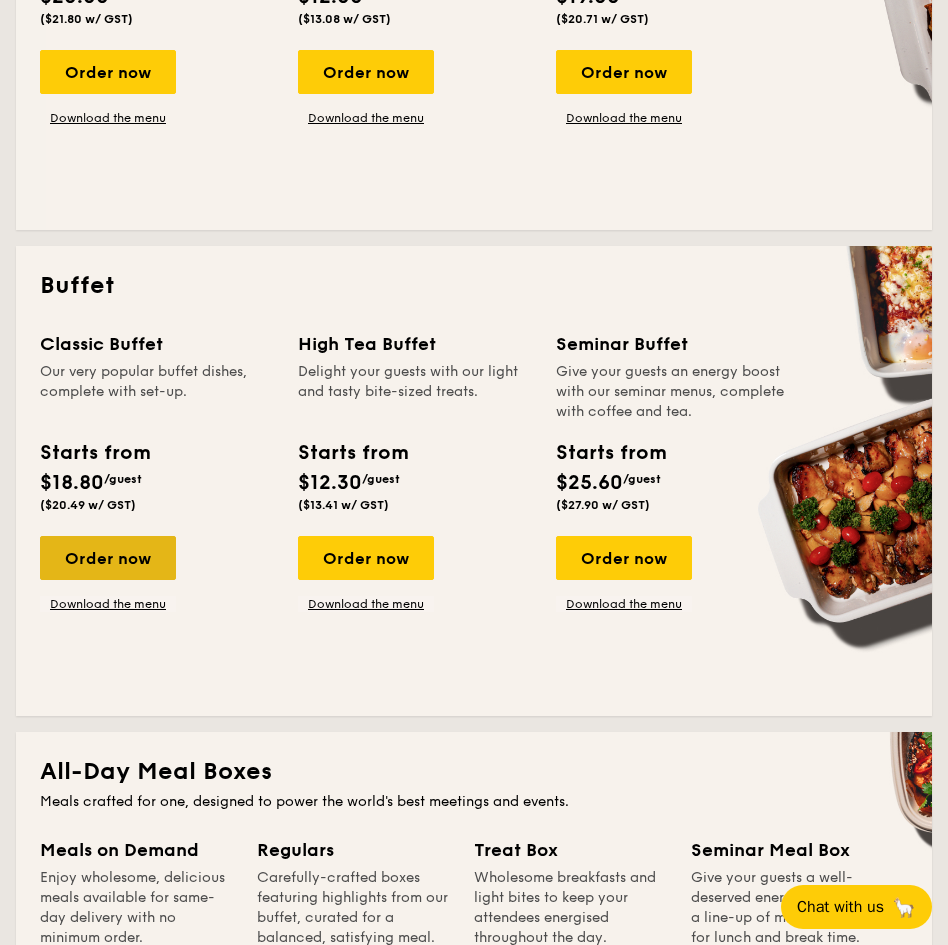 click on "Order now" at bounding box center (108, 558) 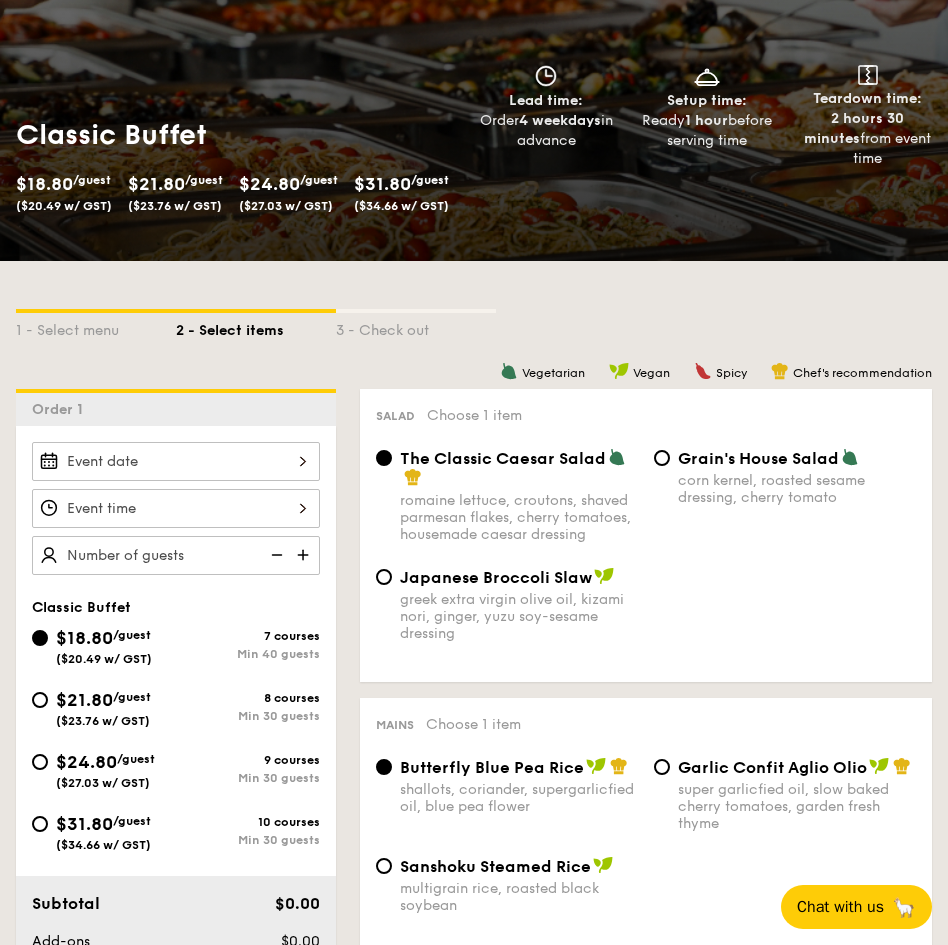 scroll, scrollTop: 178, scrollLeft: 0, axis: vertical 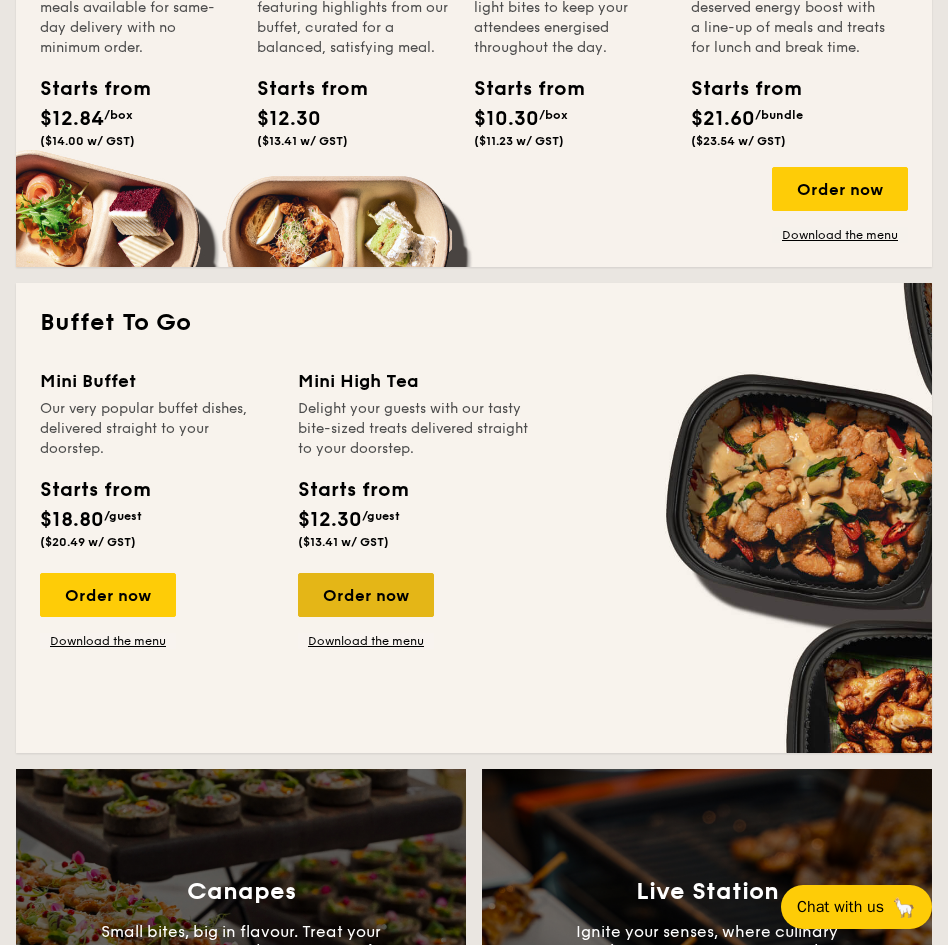 click on "Order now" at bounding box center [366, 595] 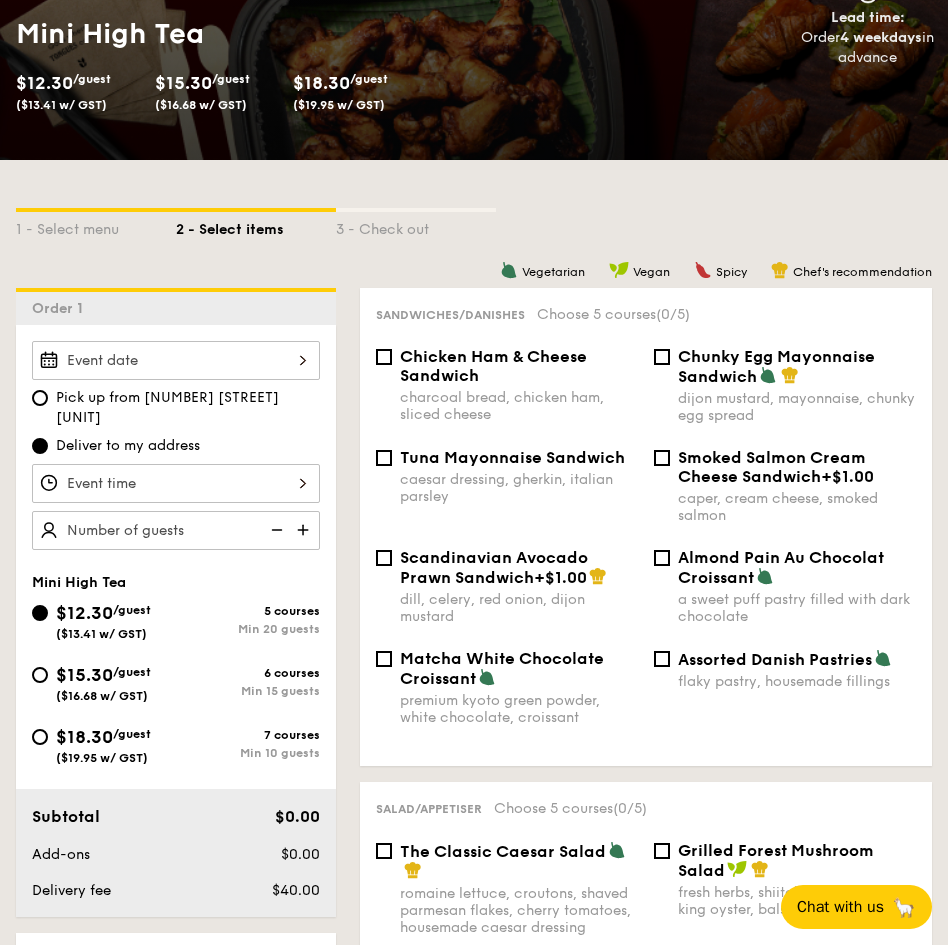 scroll, scrollTop: 268, scrollLeft: 0, axis: vertical 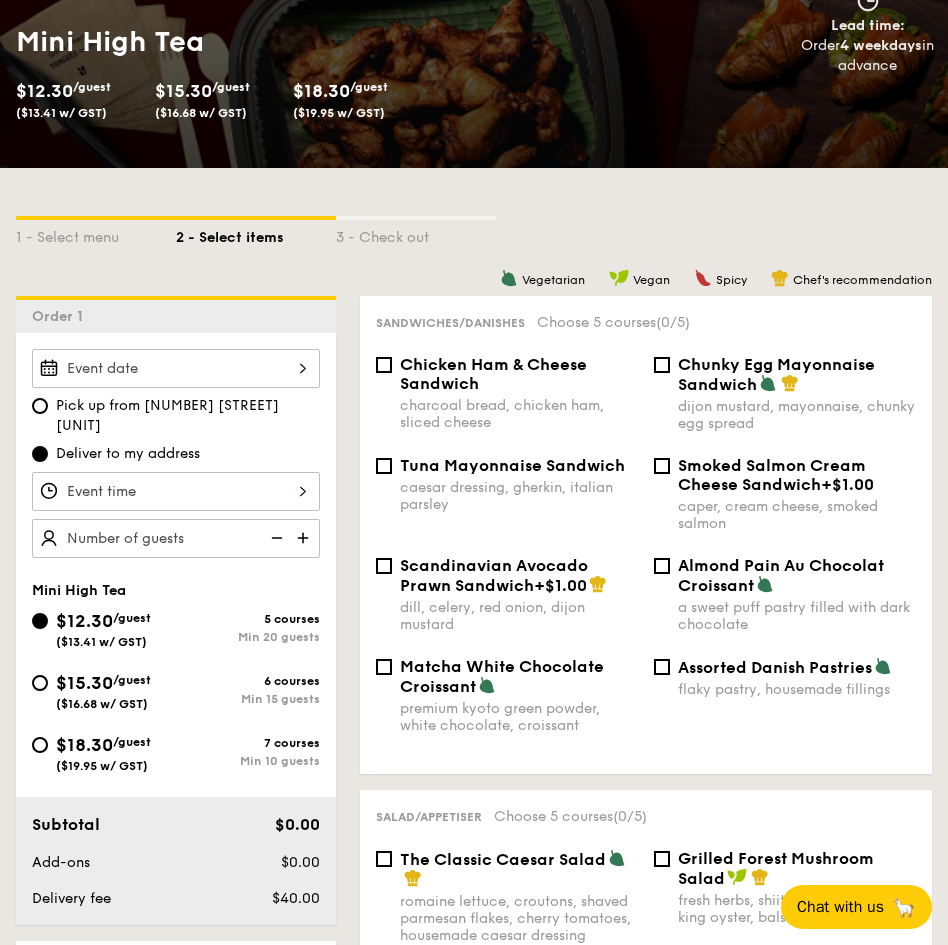 click on "$15.30" at bounding box center (84, 683) 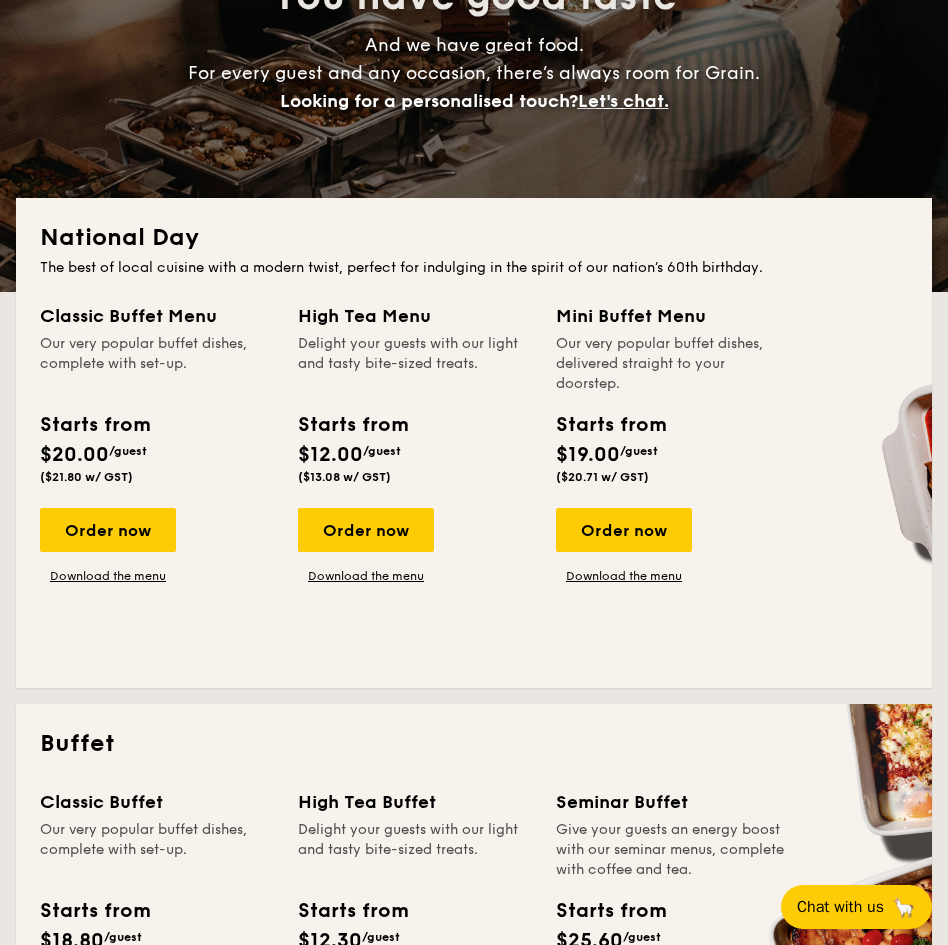 scroll, scrollTop: 1616, scrollLeft: 0, axis: vertical 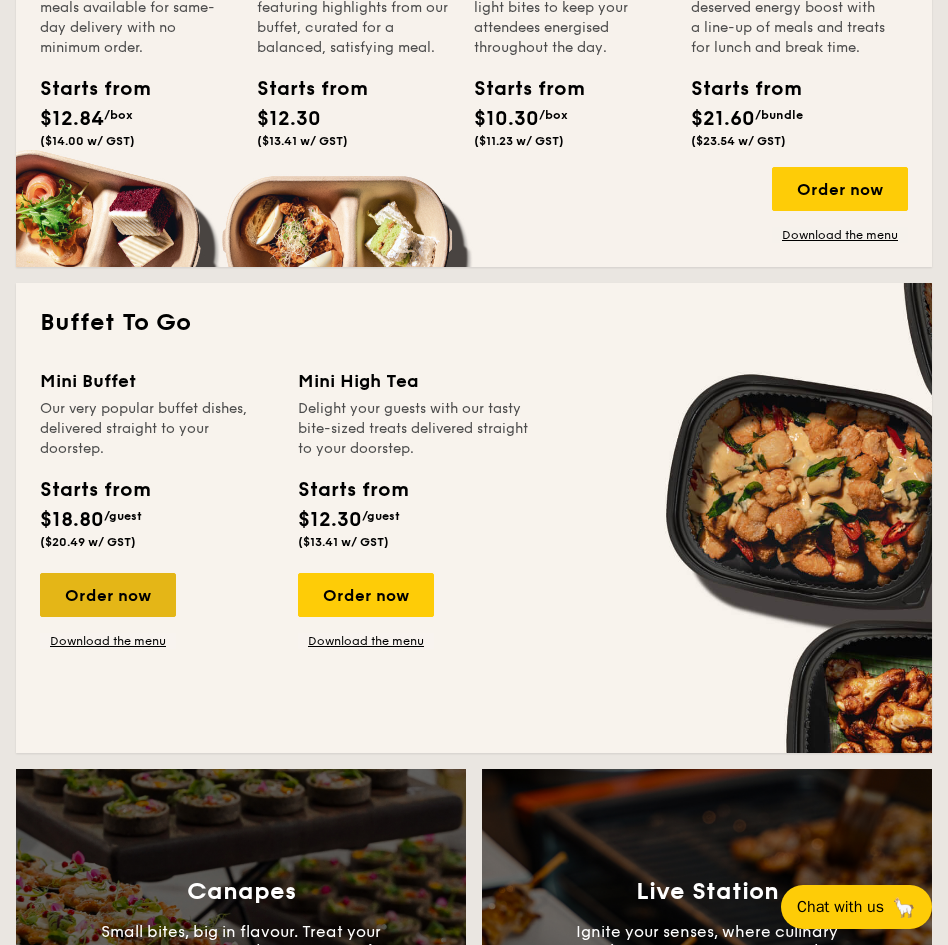 click on "Order now" at bounding box center (108, 595) 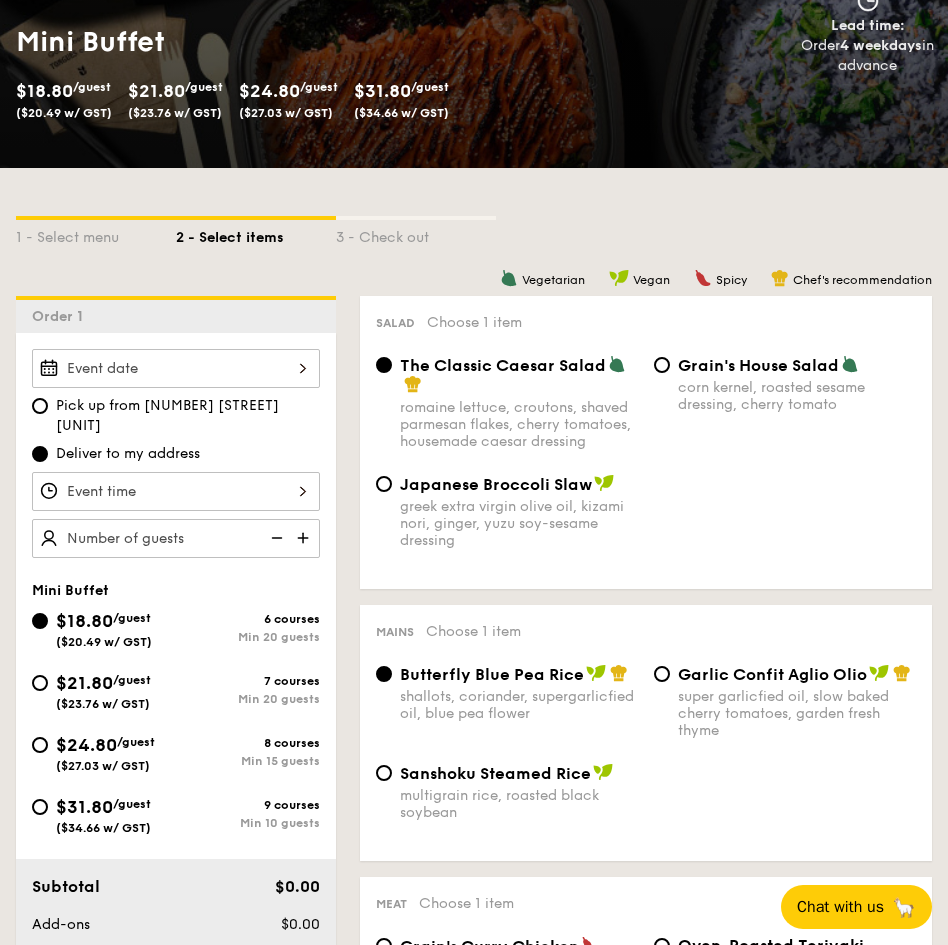 scroll, scrollTop: 296, scrollLeft: 0, axis: vertical 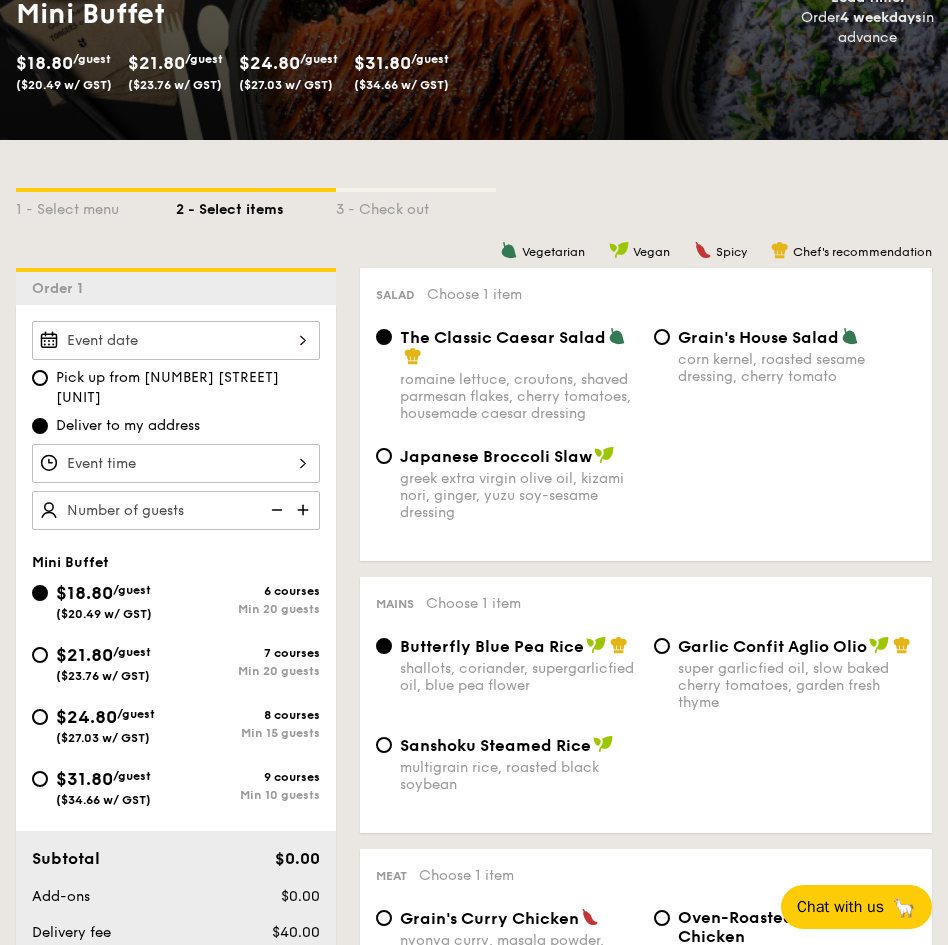 click at bounding box center [176, 340] 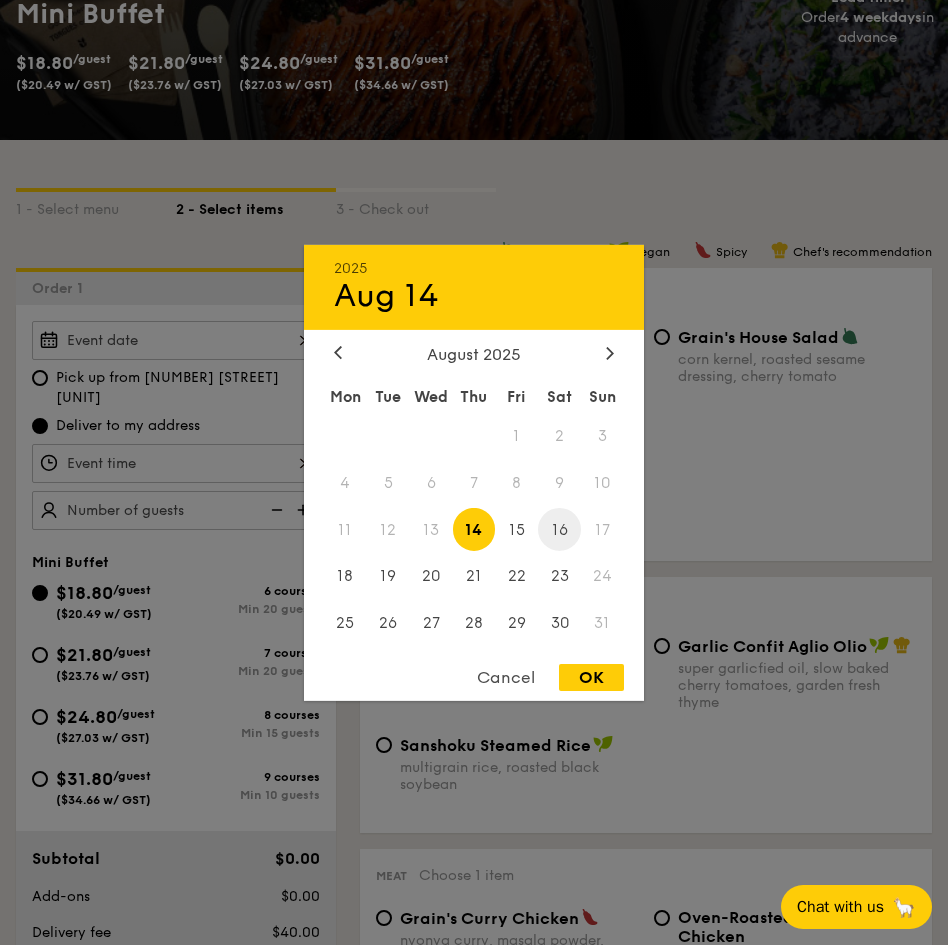 click on "16" at bounding box center (559, 529) 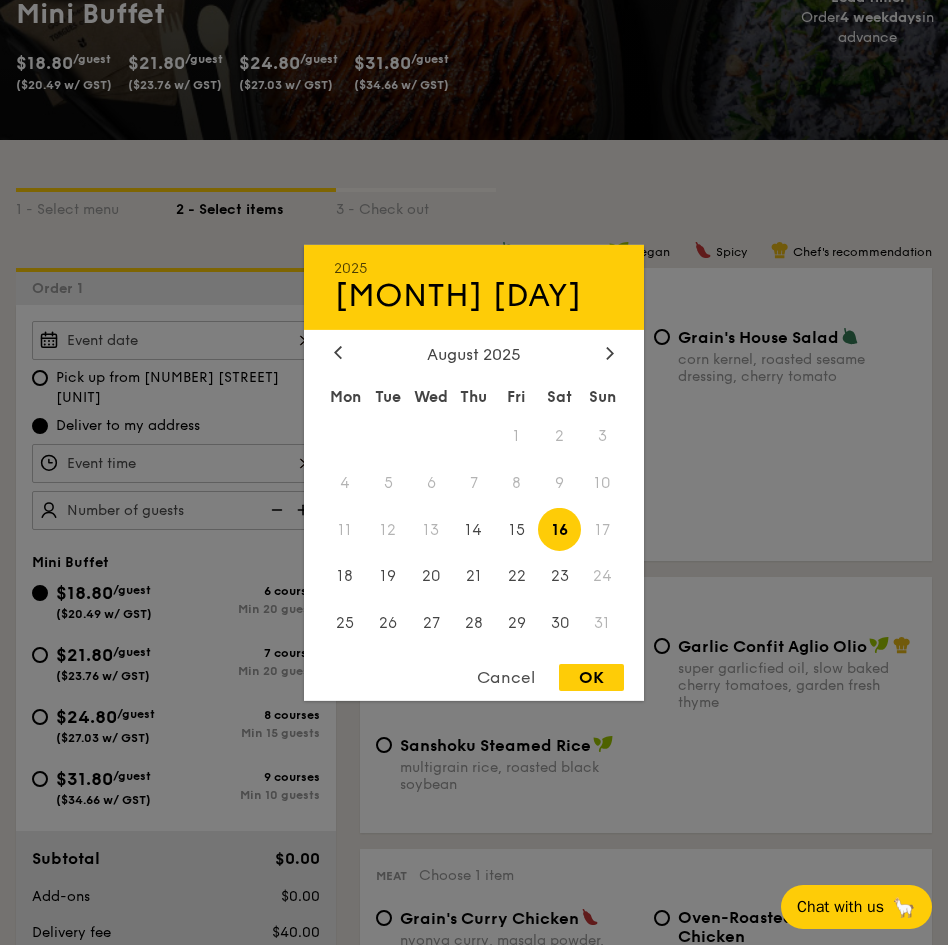 click on "OK" at bounding box center [591, 677] 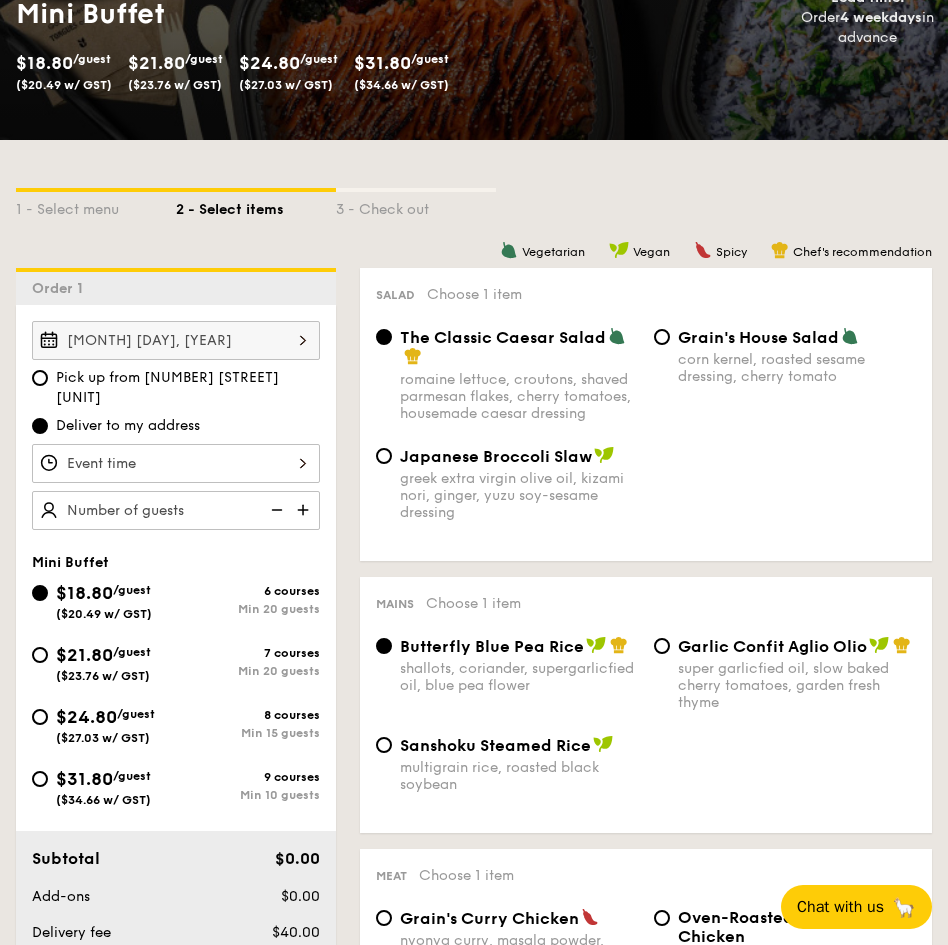 click at bounding box center [176, 463] 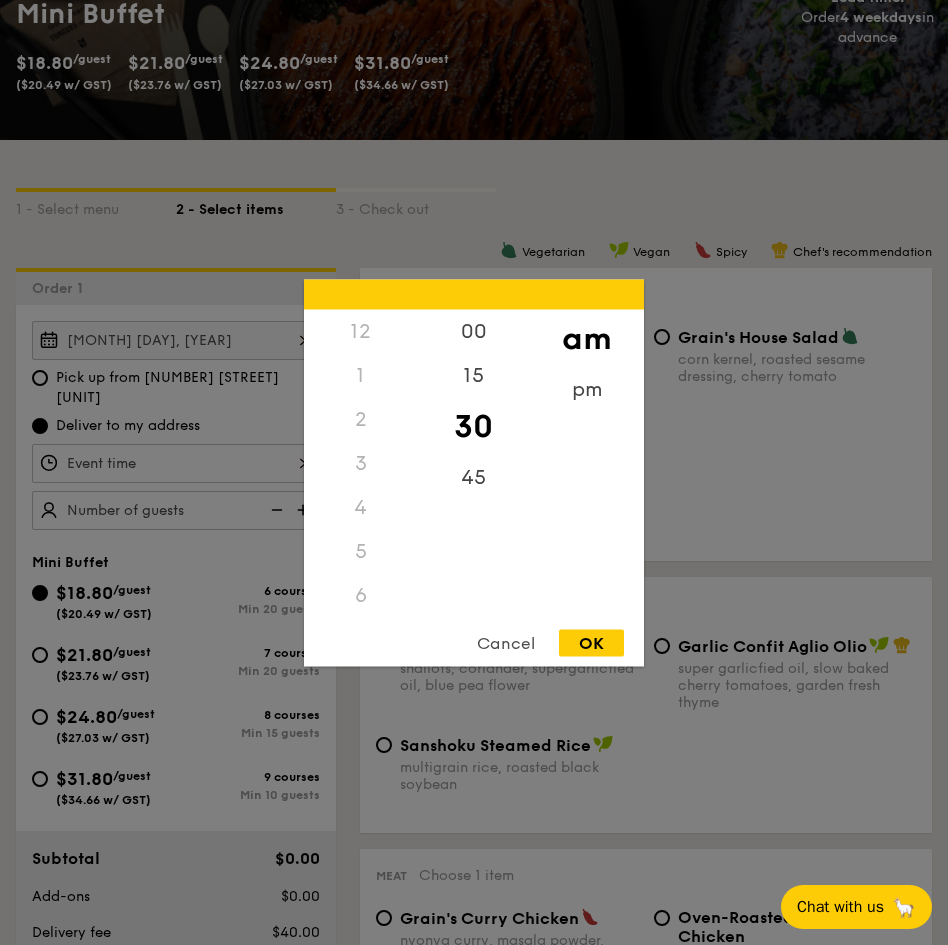 scroll, scrollTop: 237, scrollLeft: 0, axis: vertical 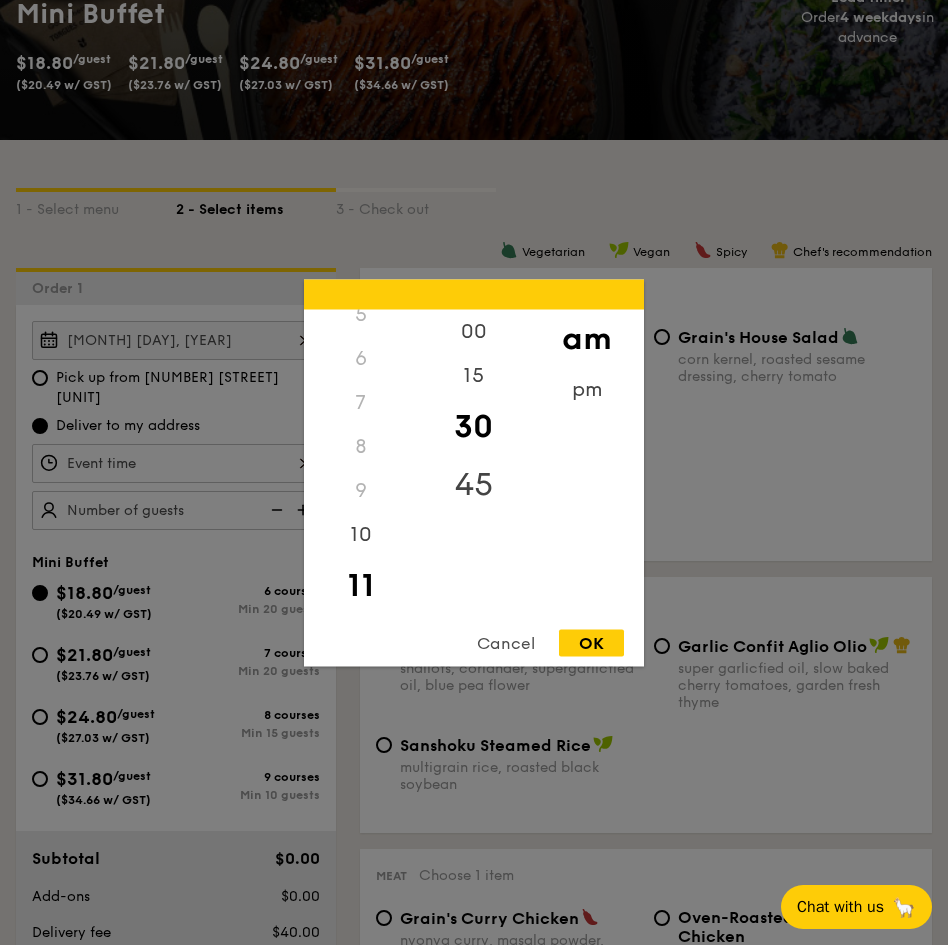 click on "45" at bounding box center [473, 484] 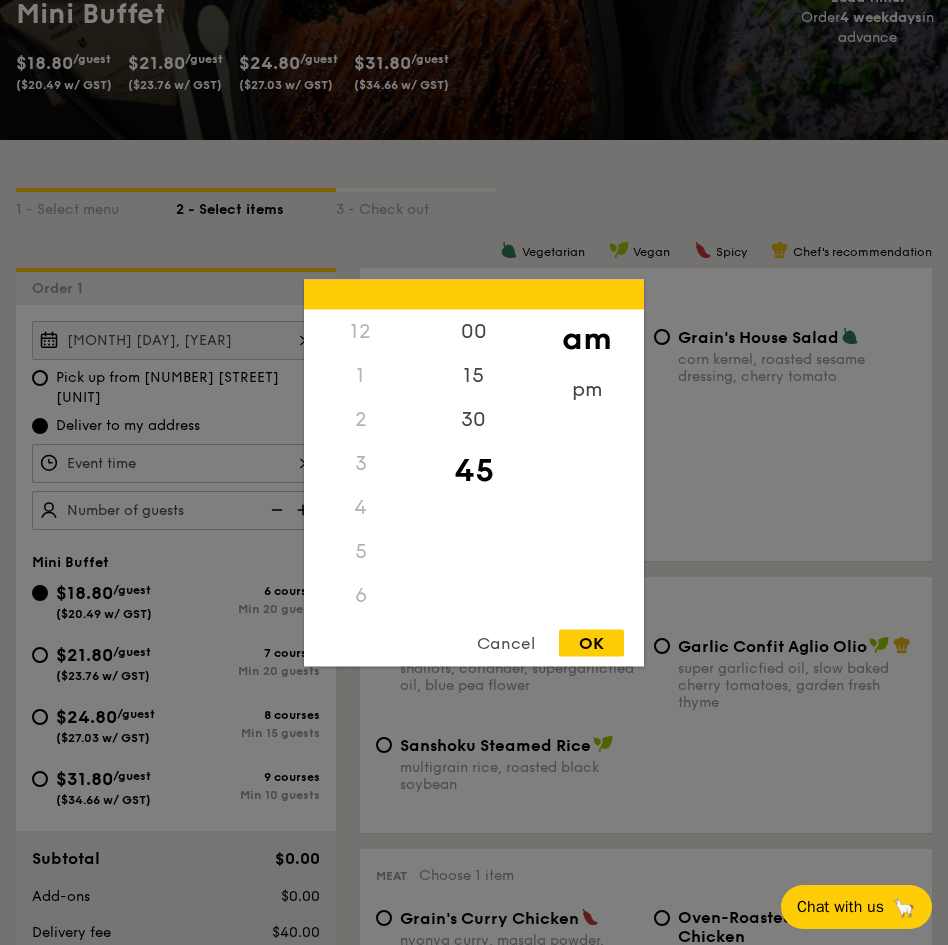 scroll, scrollTop: 0, scrollLeft: 0, axis: both 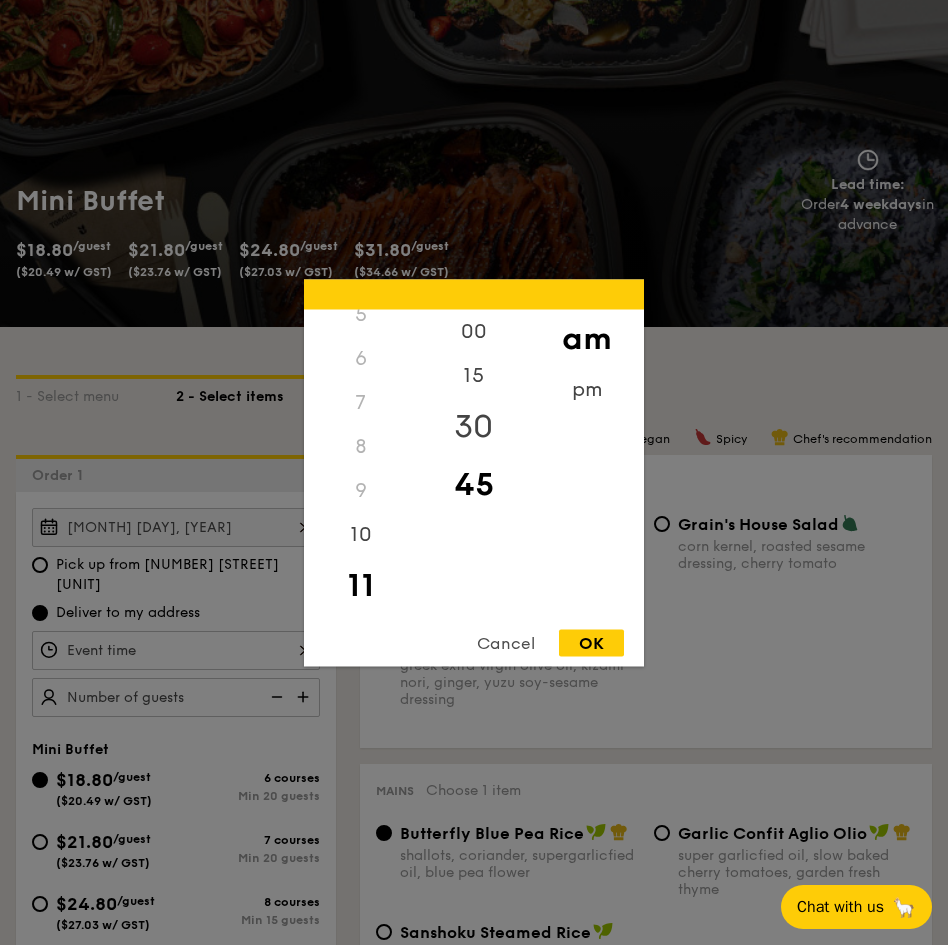 click on "30" at bounding box center (473, 426) 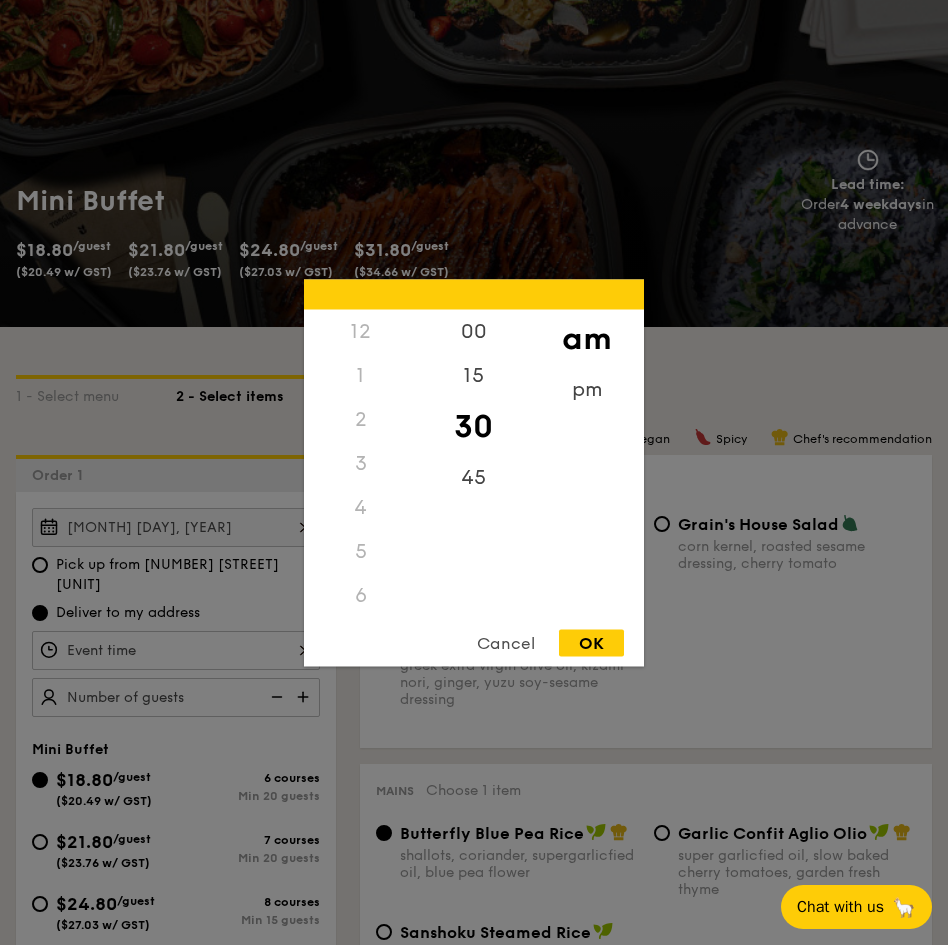 scroll, scrollTop: 0, scrollLeft: 0, axis: both 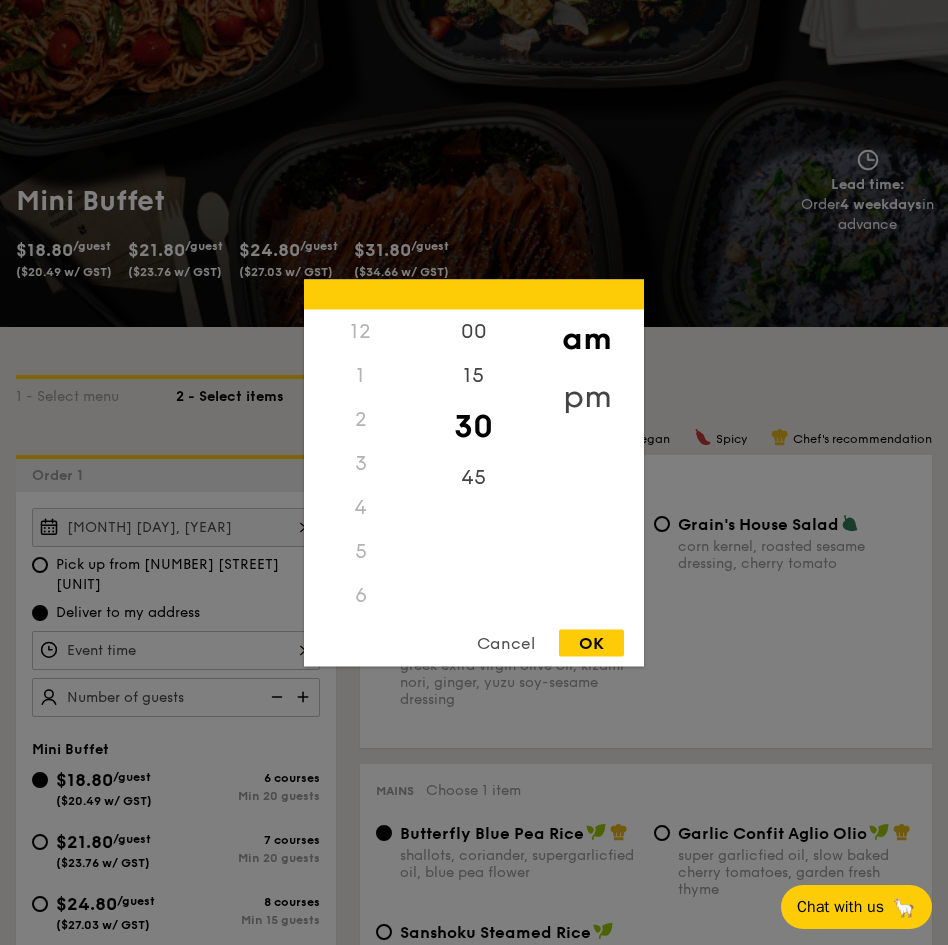 click on "pm" at bounding box center [586, 396] 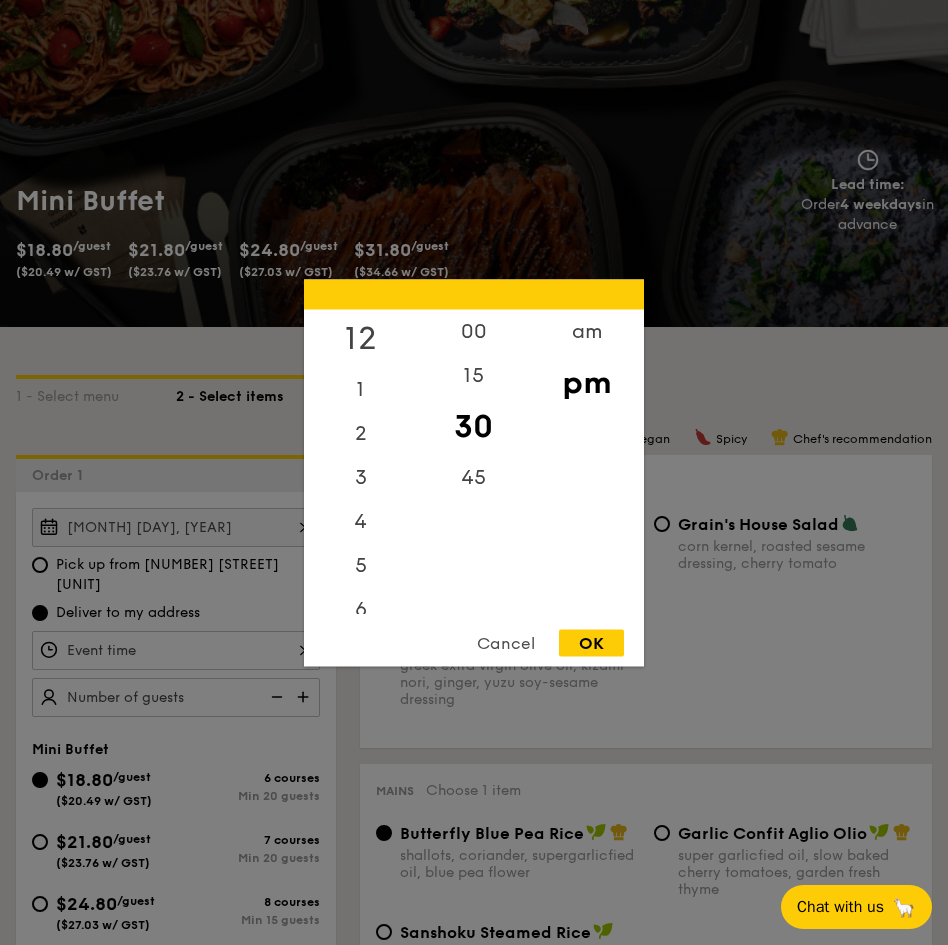 click on "12" at bounding box center (360, 338) 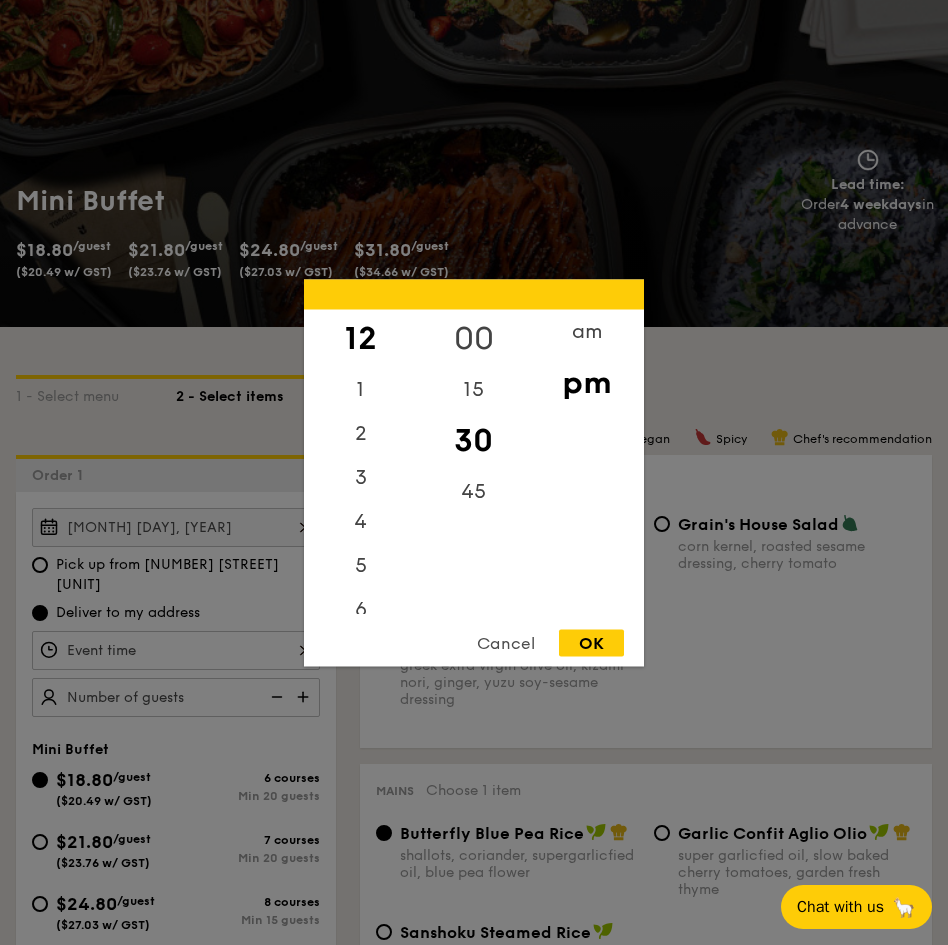 click on "00" at bounding box center (473, 338) 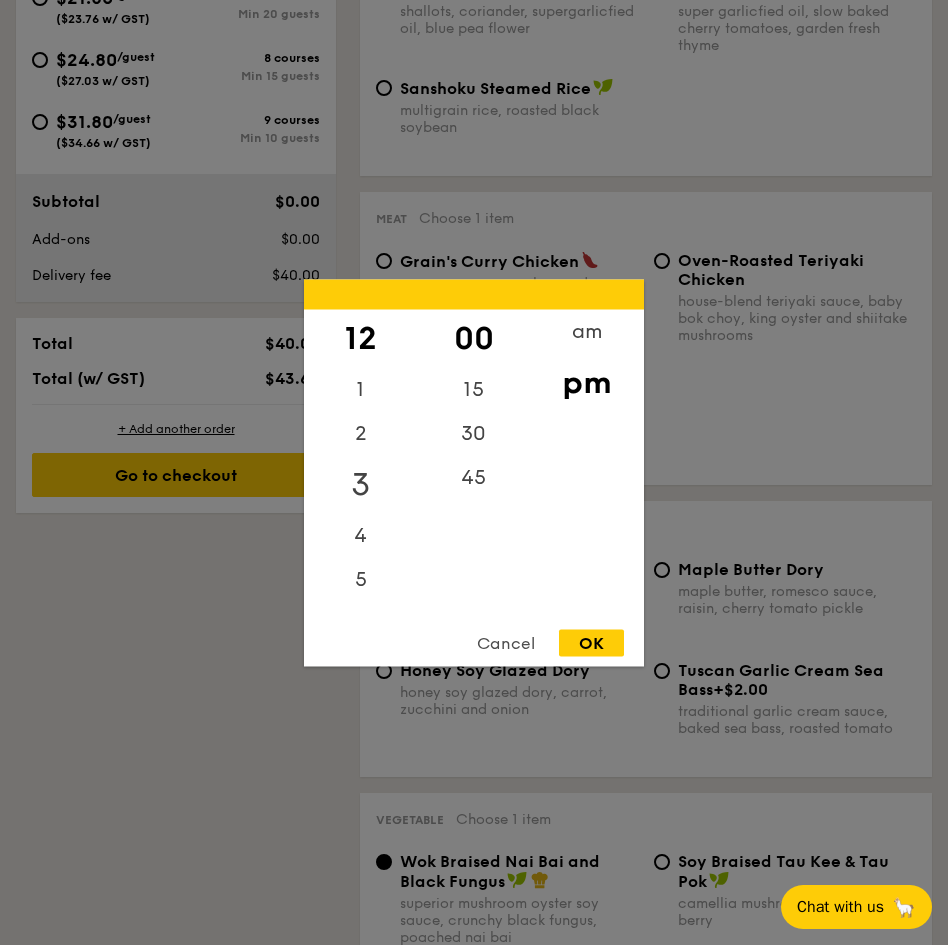 scroll, scrollTop: 1052, scrollLeft: 0, axis: vertical 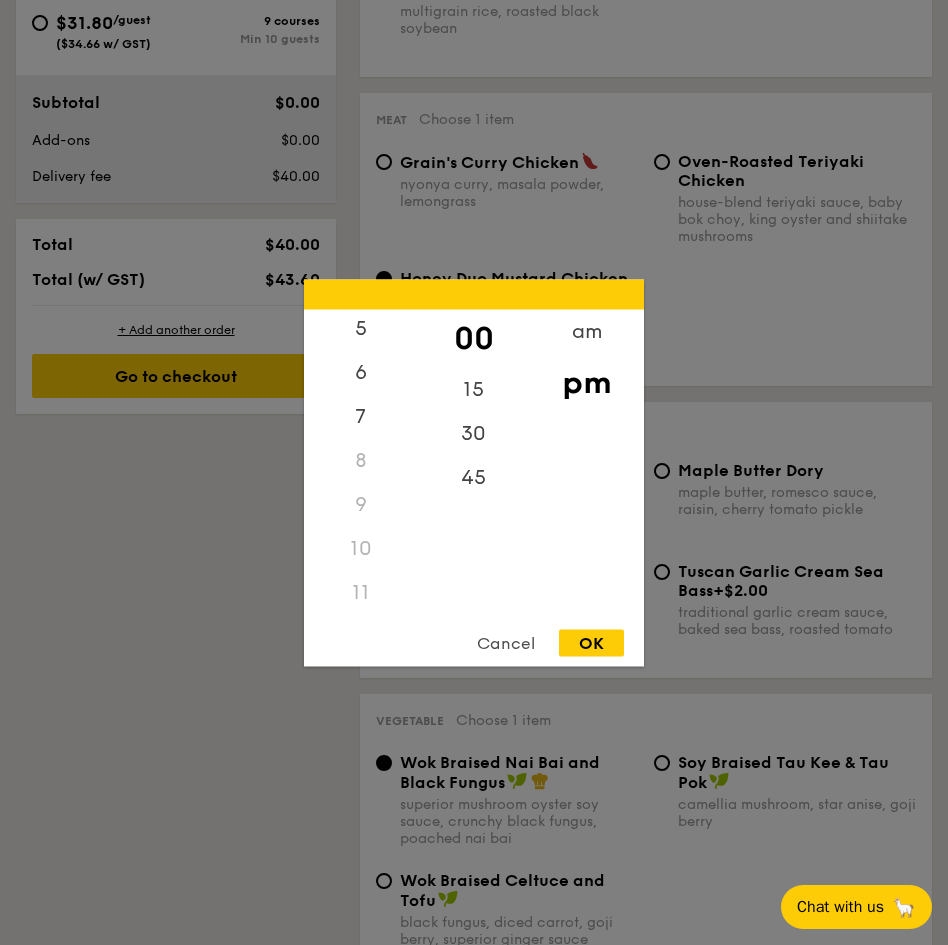click on "11" at bounding box center (360, 592) 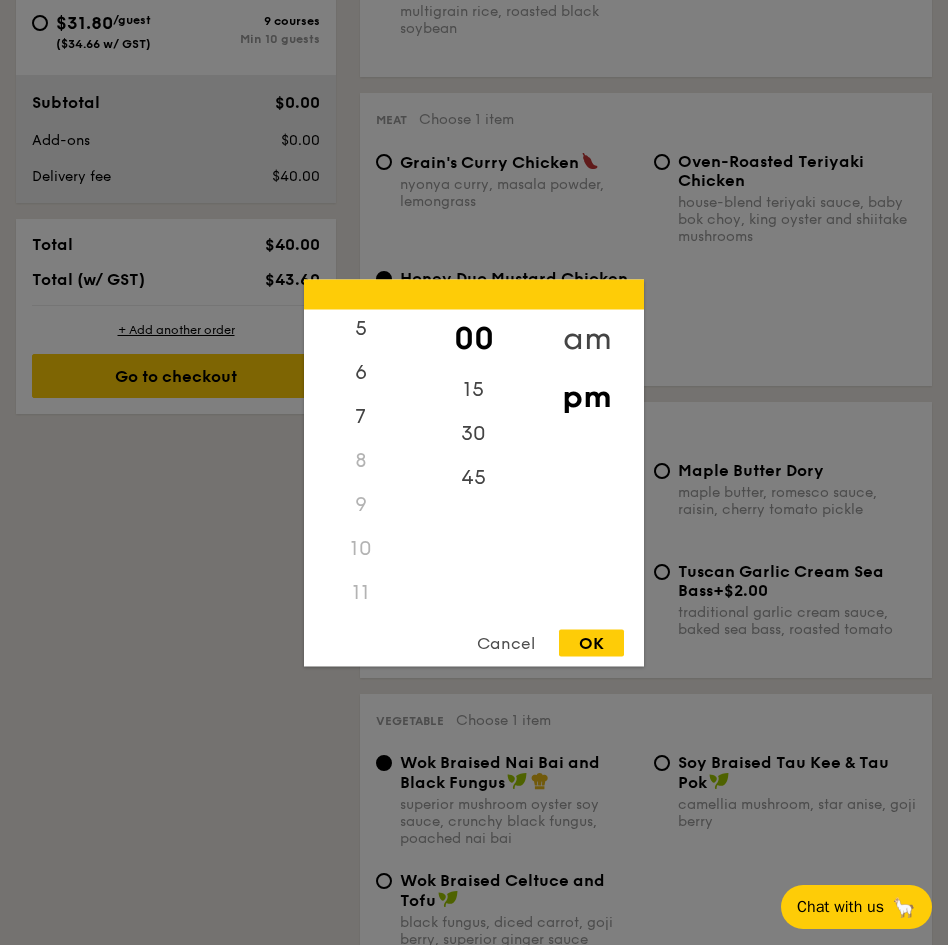 click on "am" at bounding box center [586, 338] 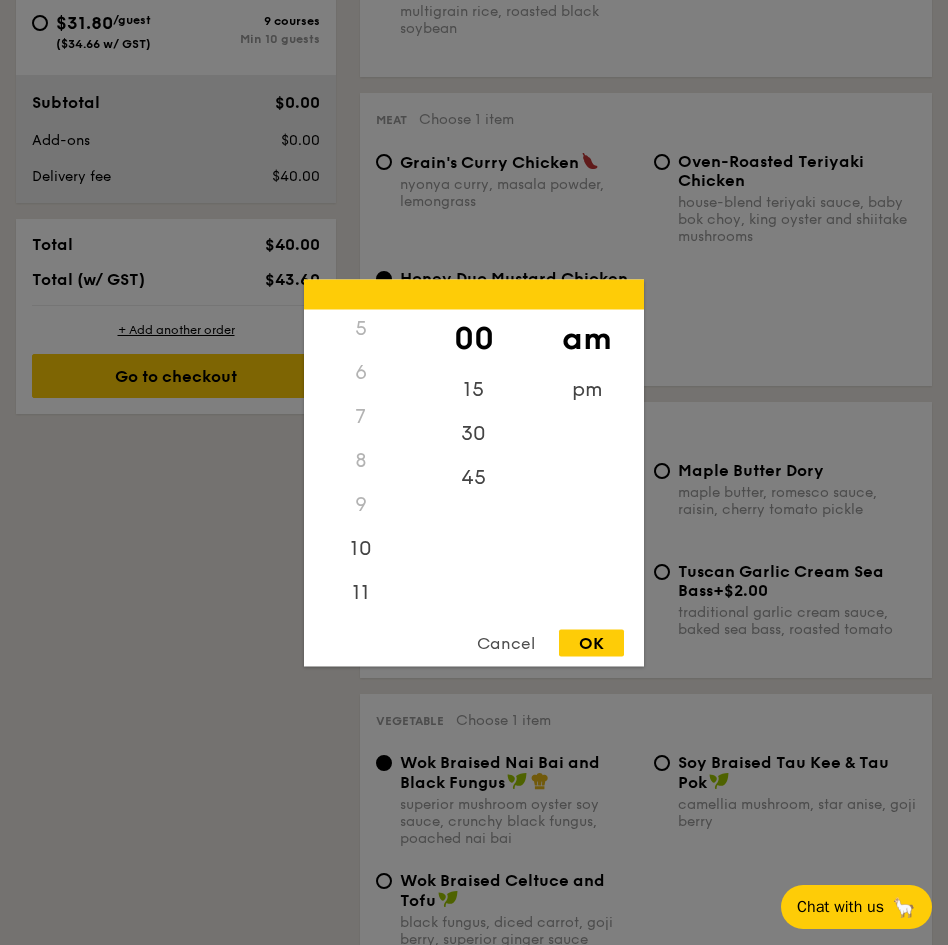 scroll, scrollTop: 223, scrollLeft: 0, axis: vertical 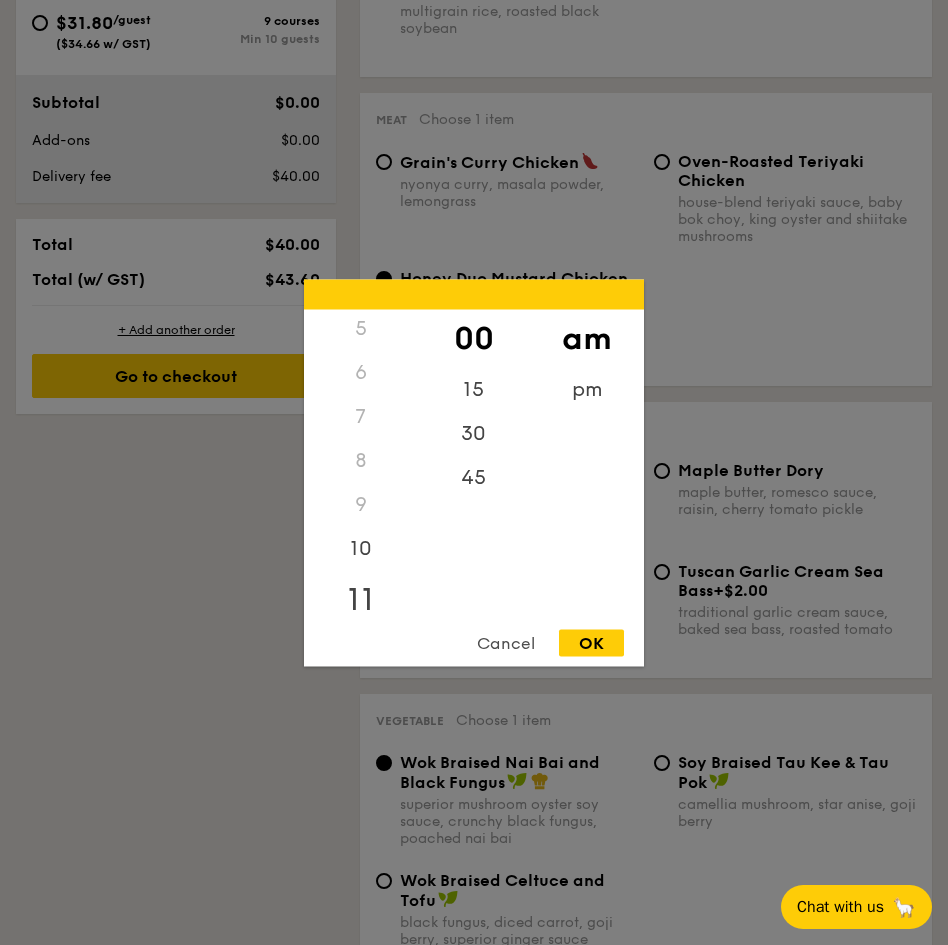 click on "11" at bounding box center (360, 599) 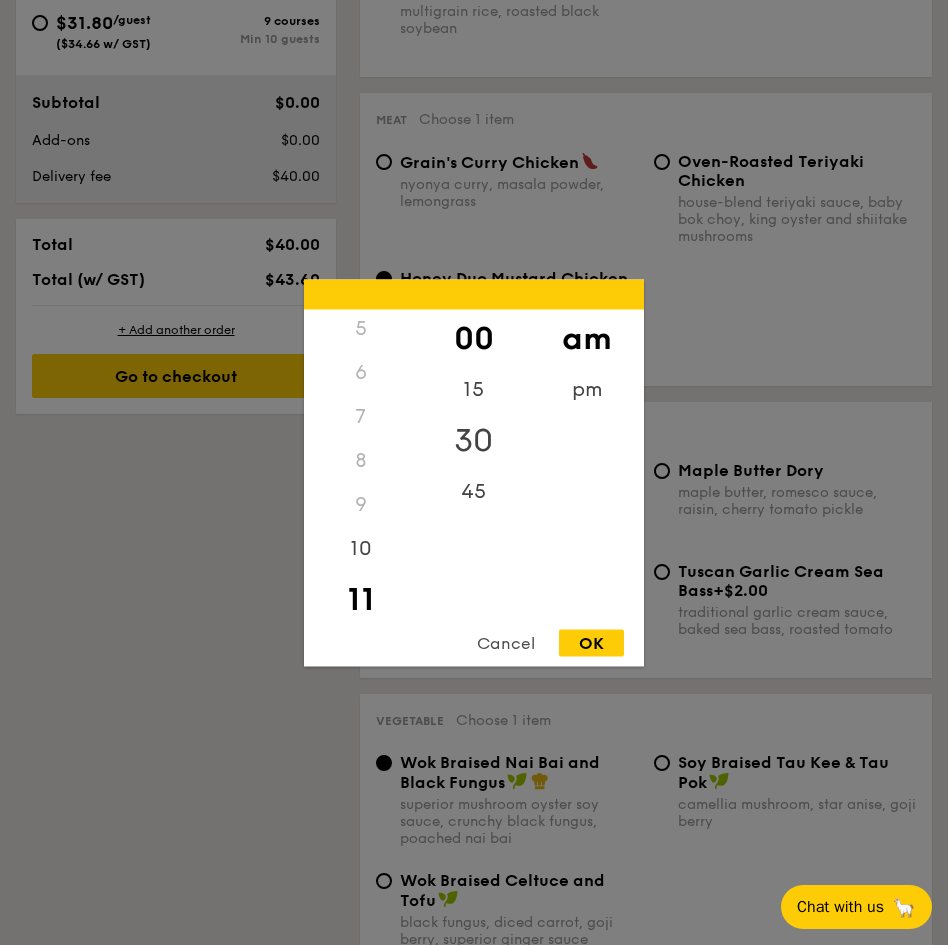 click on "30" at bounding box center (473, 440) 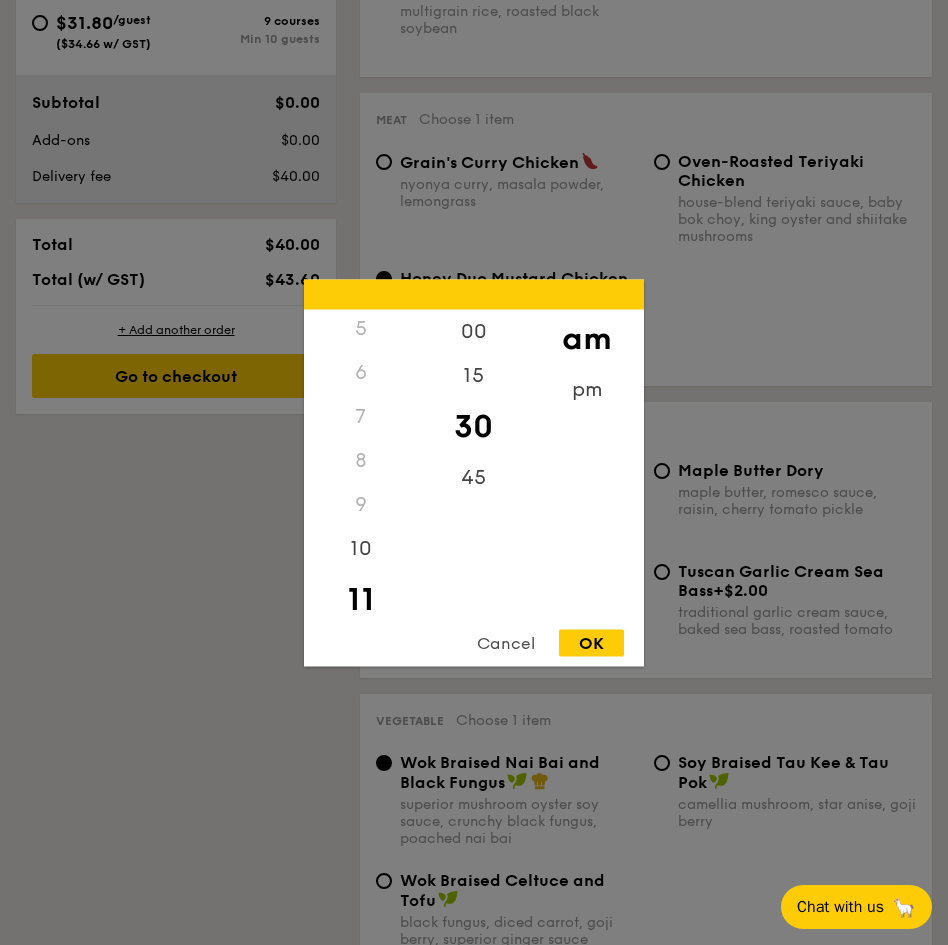 click on "OK" at bounding box center (591, 642) 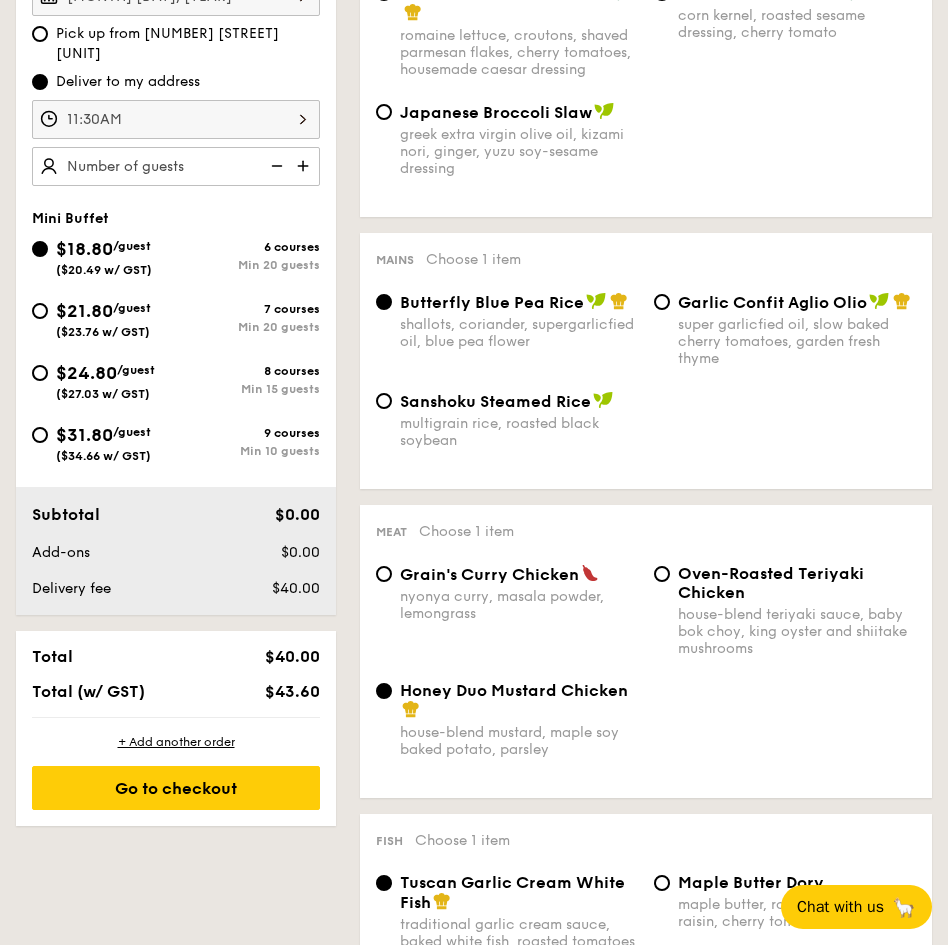 scroll, scrollTop: 638, scrollLeft: 0, axis: vertical 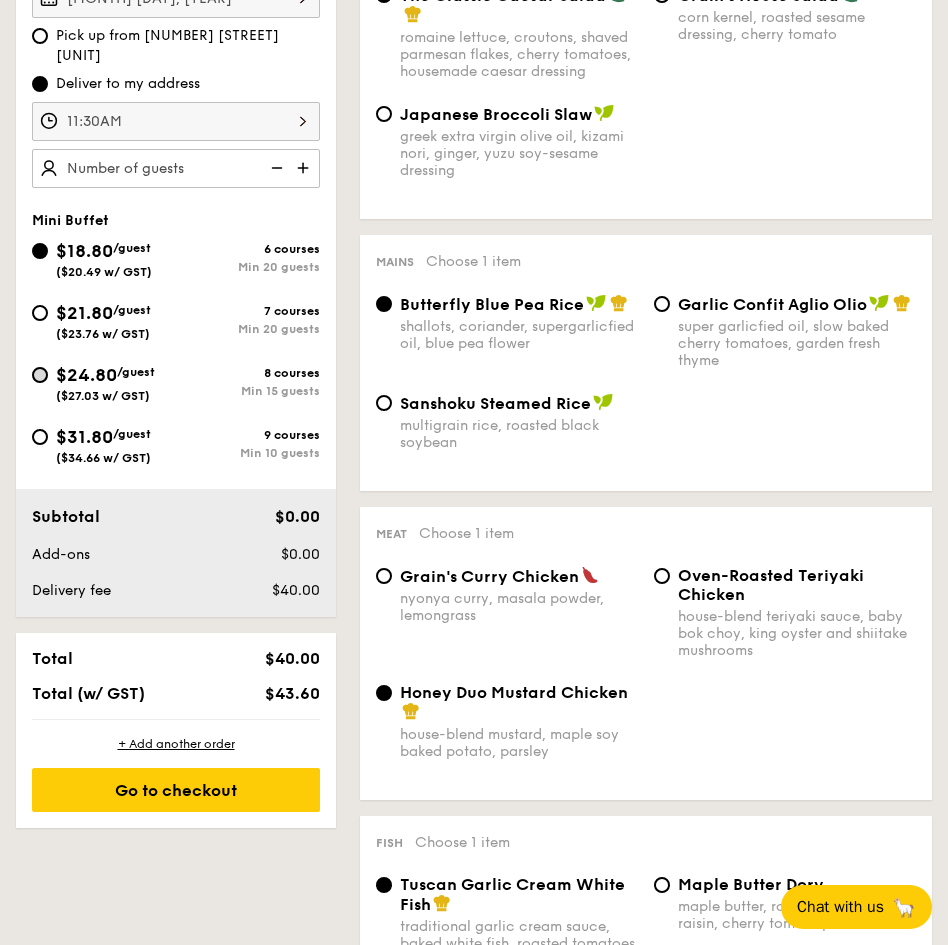 click on "$24.80
/guest
($27.03 w/ GST)
8 courses
Min 15 guests" at bounding box center (40, 375) 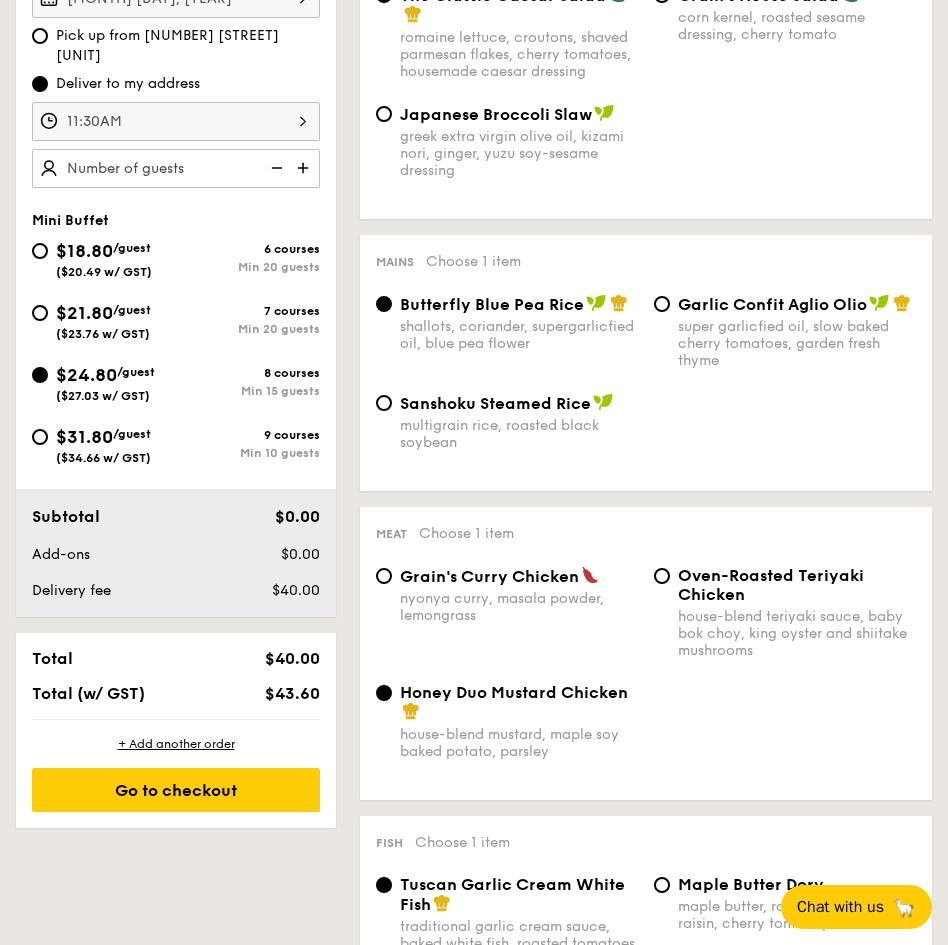 radio on "true" 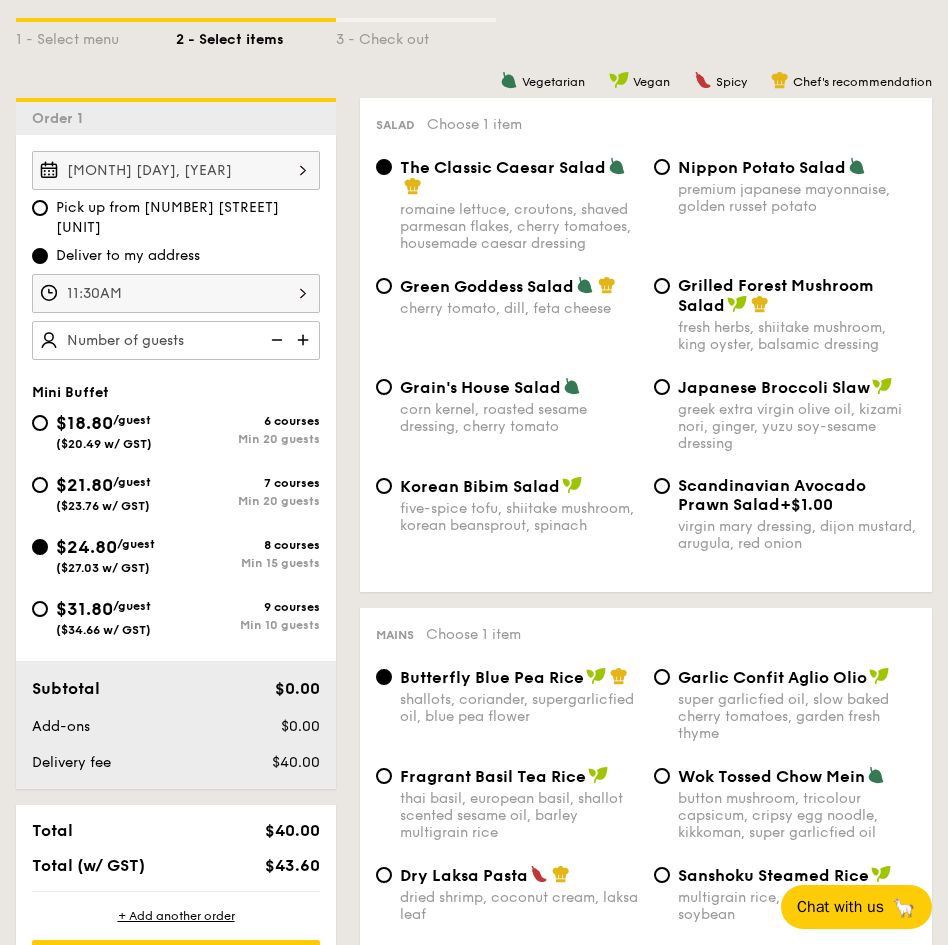 scroll, scrollTop: 481, scrollLeft: 0, axis: vertical 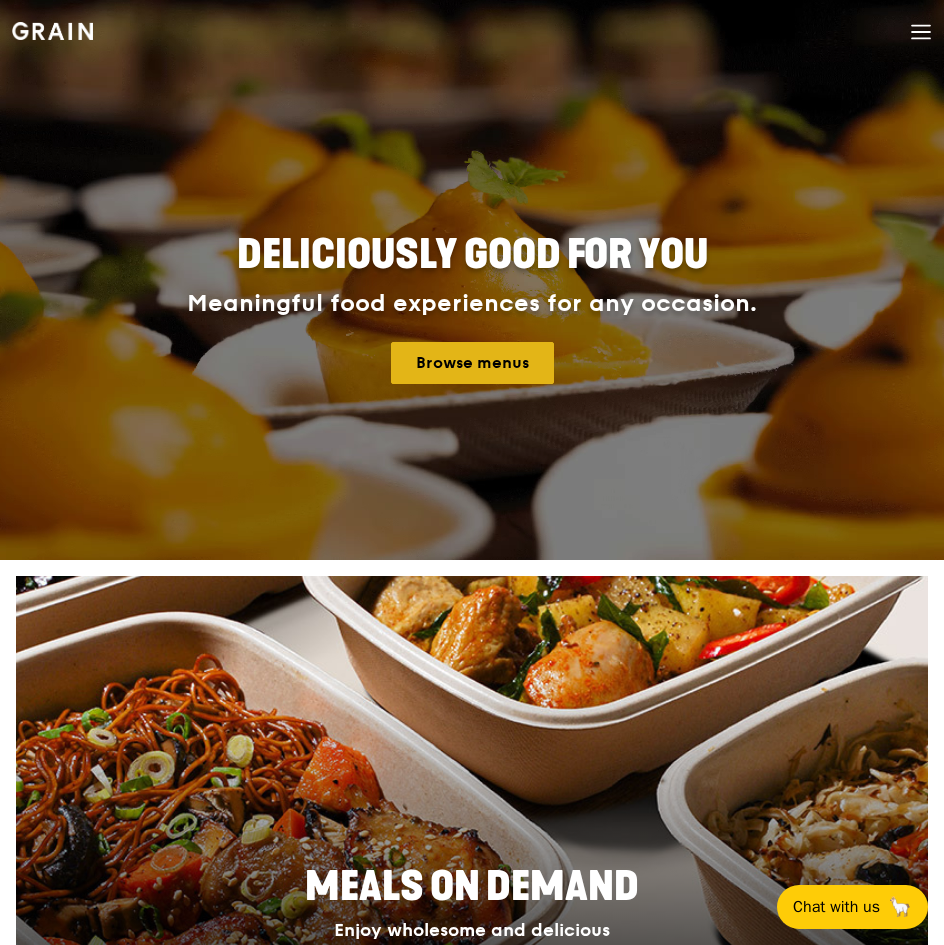 click on "Browse menus" at bounding box center (472, 363) 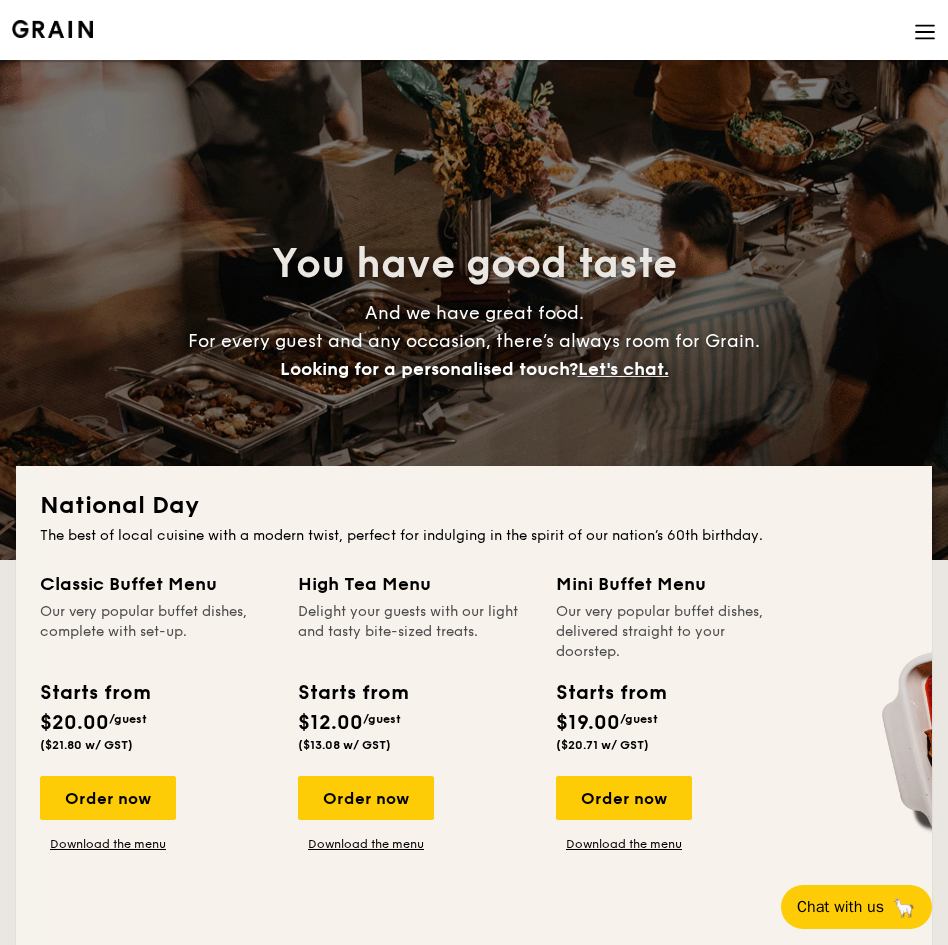 scroll, scrollTop: 268, scrollLeft: 0, axis: vertical 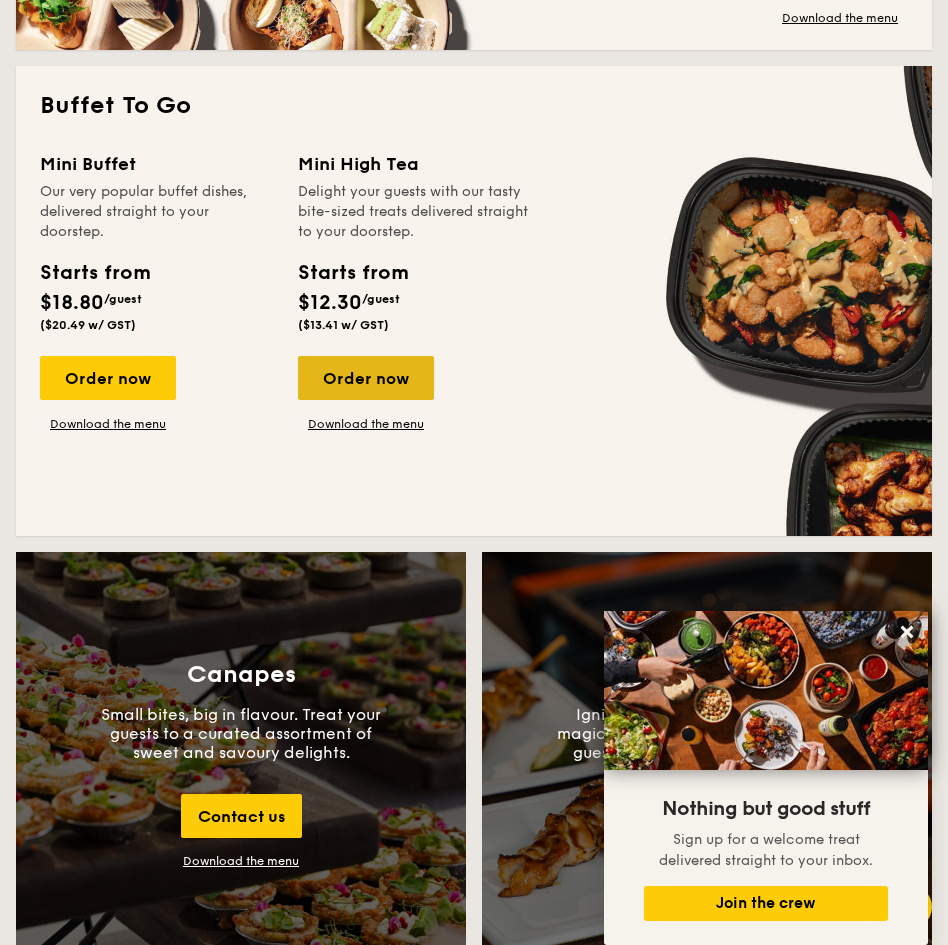 click on "Order now" at bounding box center (366, 378) 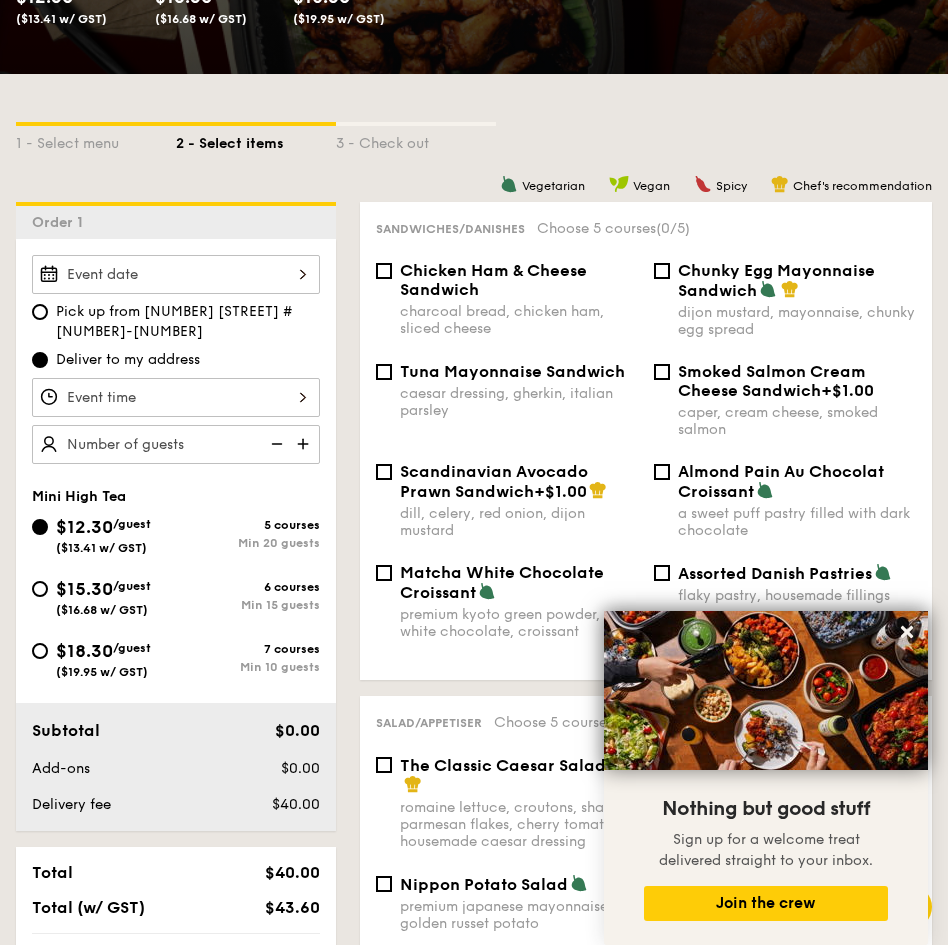 scroll, scrollTop: 365, scrollLeft: 0, axis: vertical 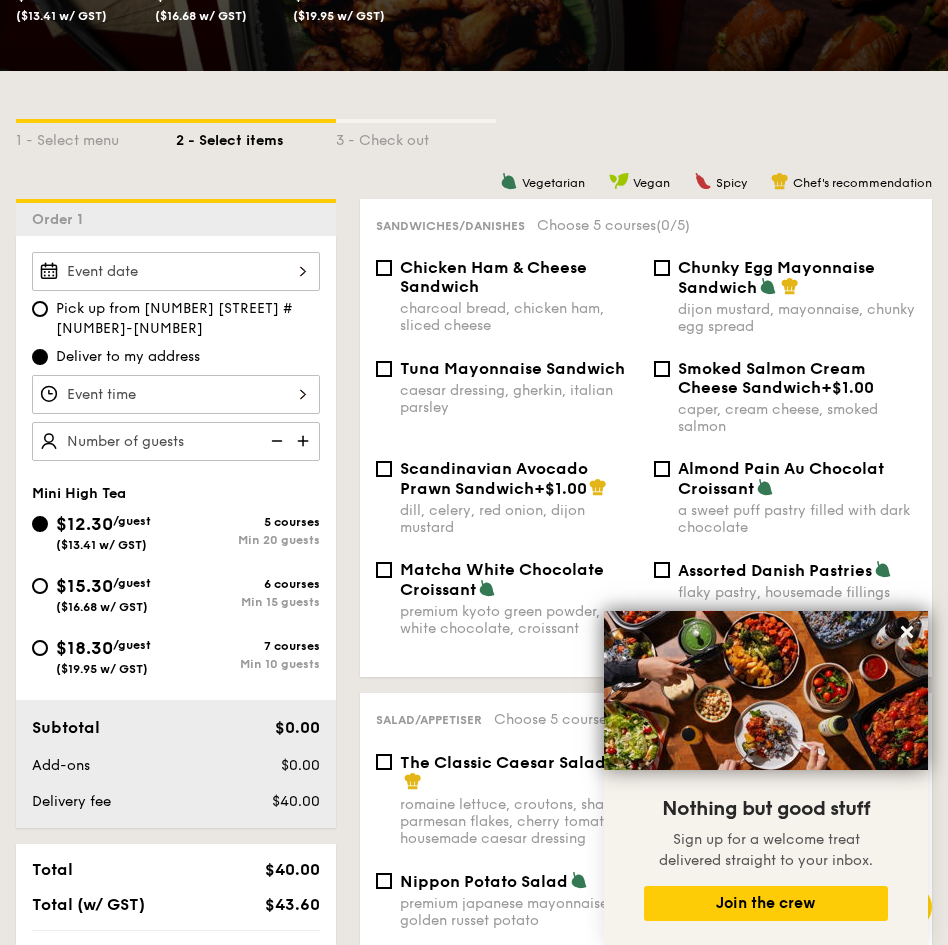 click at bounding box center (176, 271) 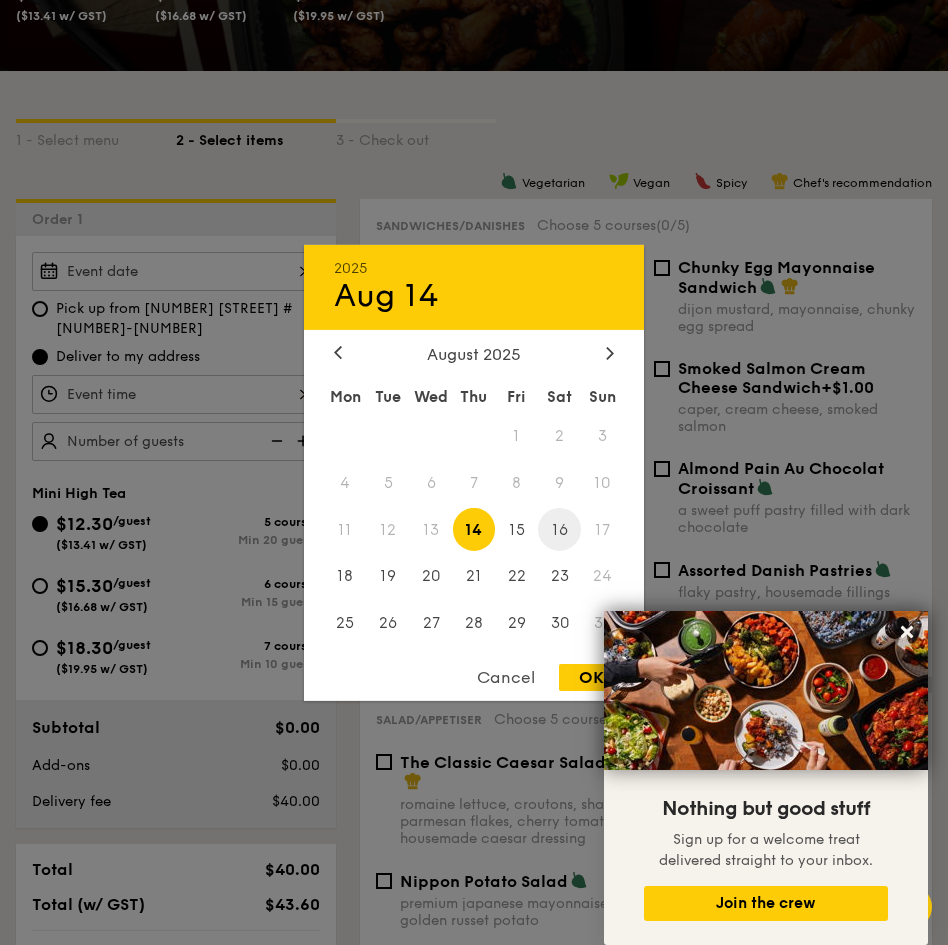 click on "16" at bounding box center [559, 529] 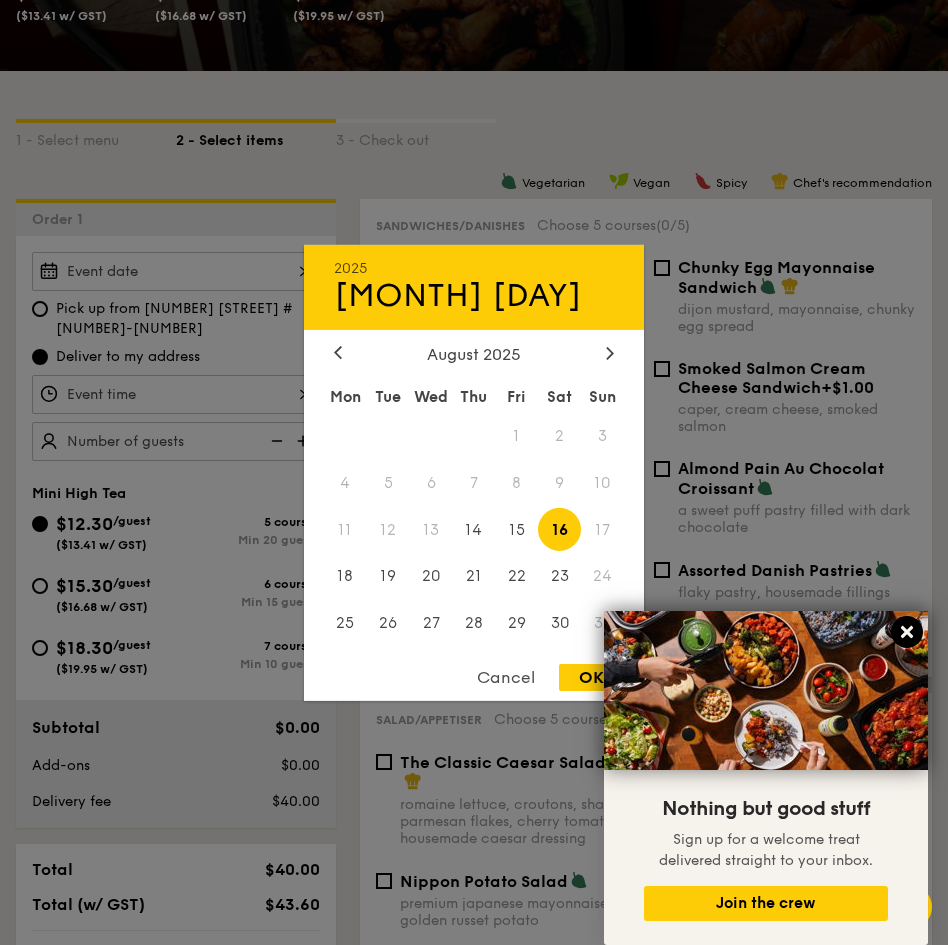 click 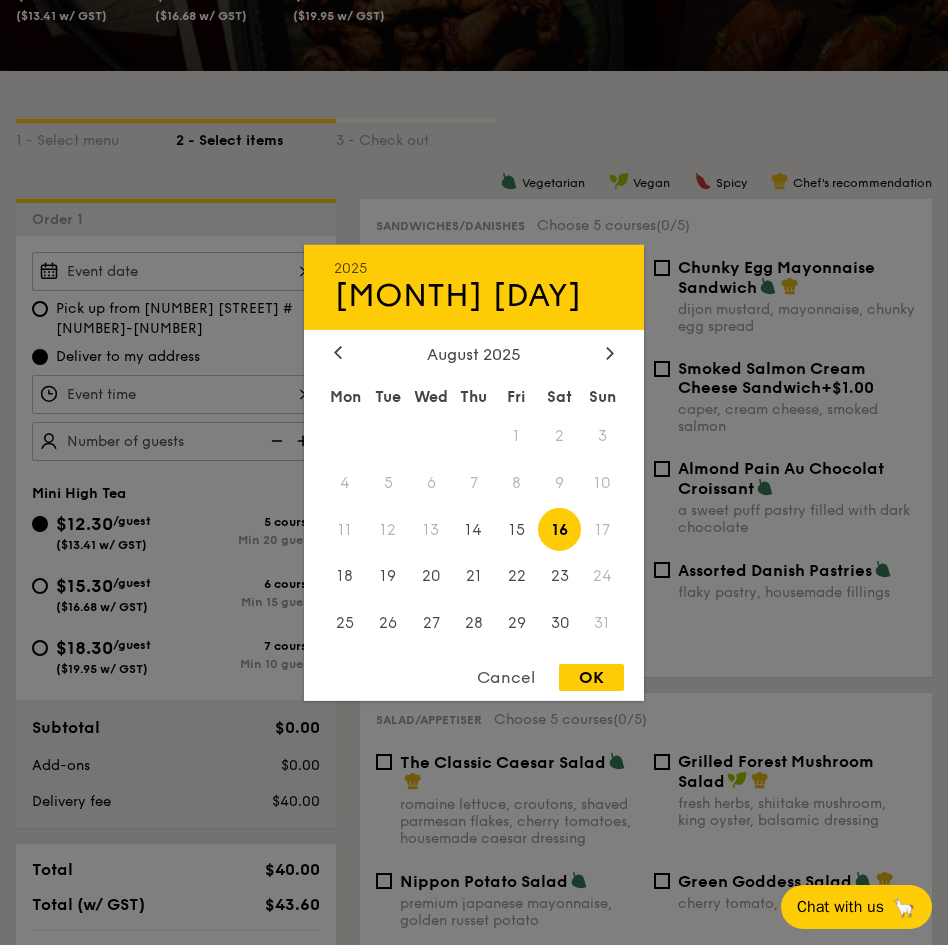 click on "OK" at bounding box center [591, 677] 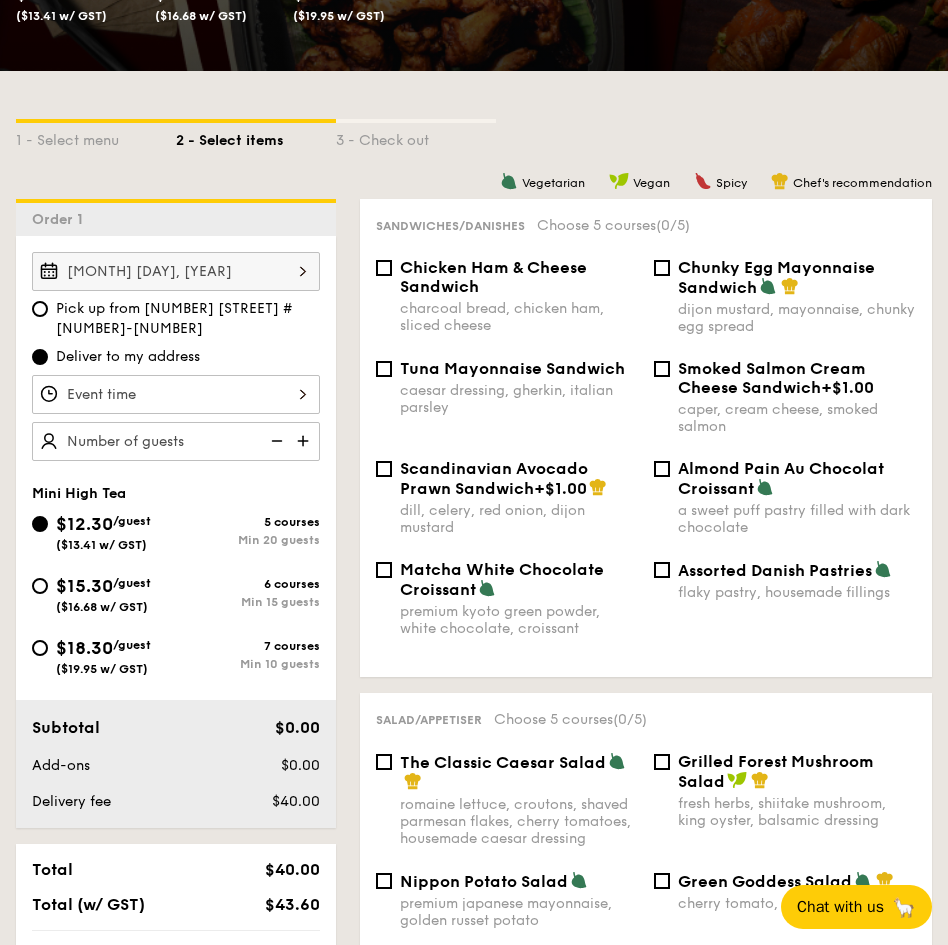 click at bounding box center [176, 394] 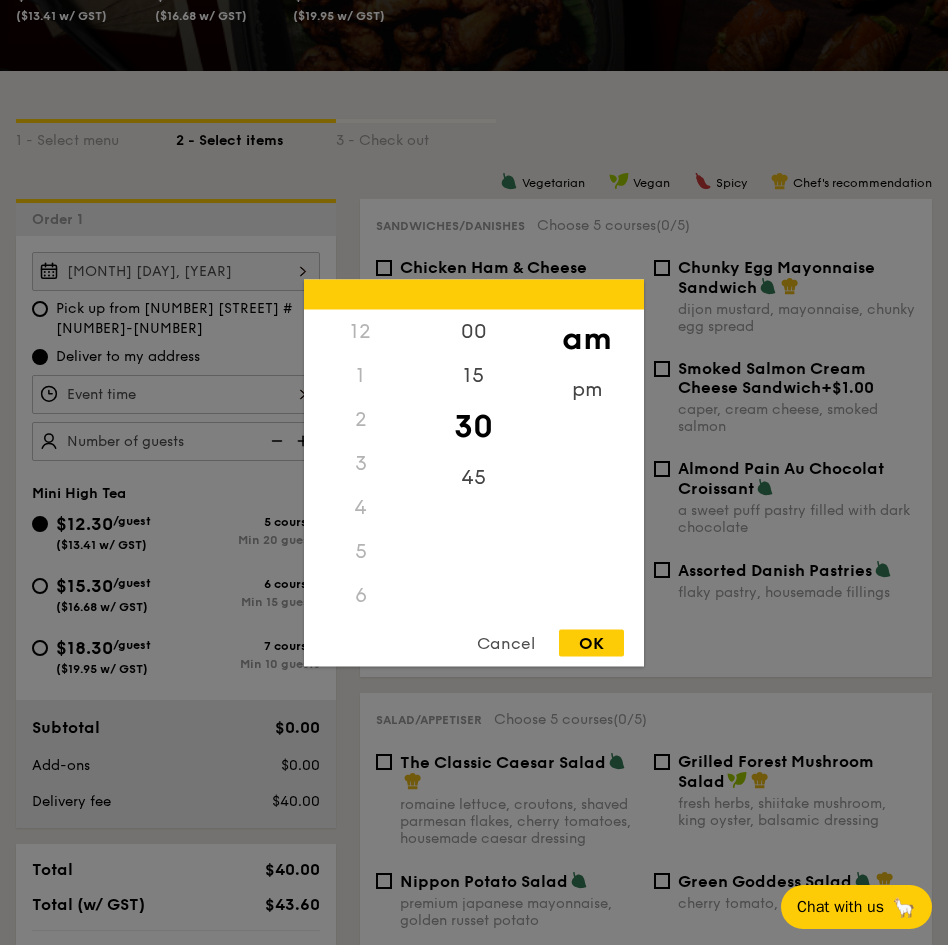 scroll, scrollTop: 237, scrollLeft: 0, axis: vertical 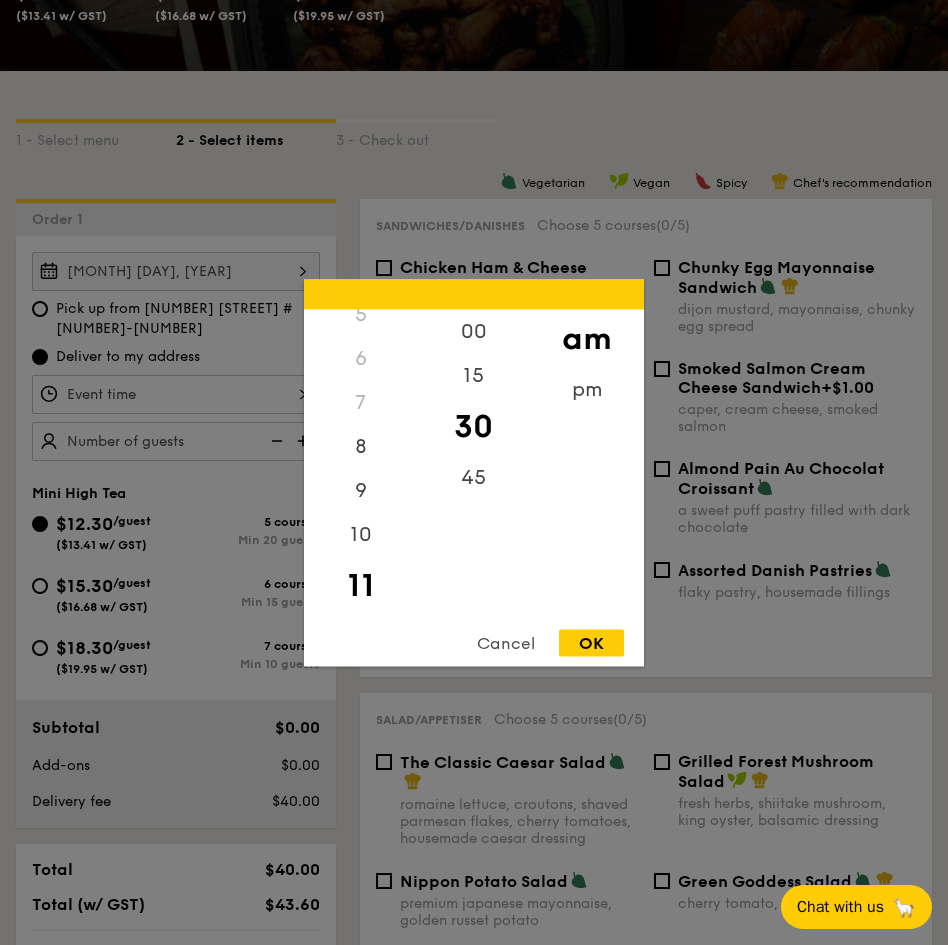 click on "OK" at bounding box center (591, 642) 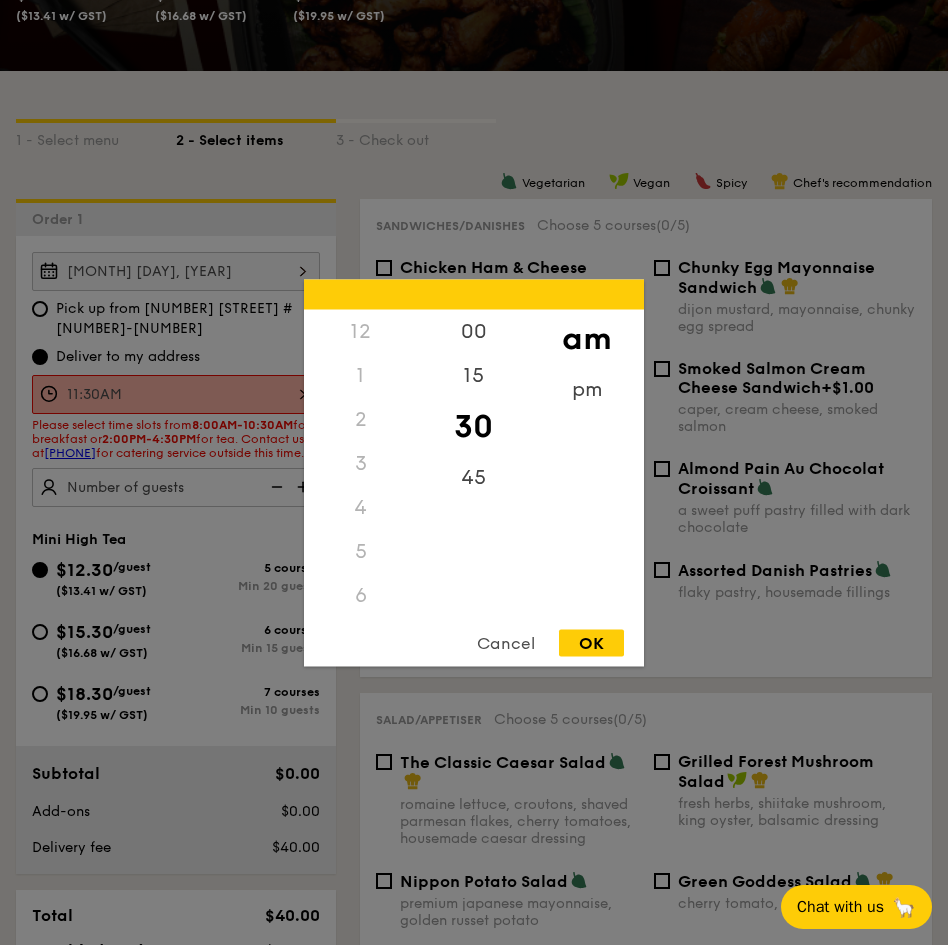 click on "11:30AM              12 1 2 3 4 5 6 7 8 9 10 11   00 15 30 45   am   pm   Cancel   OK" at bounding box center (176, 394) 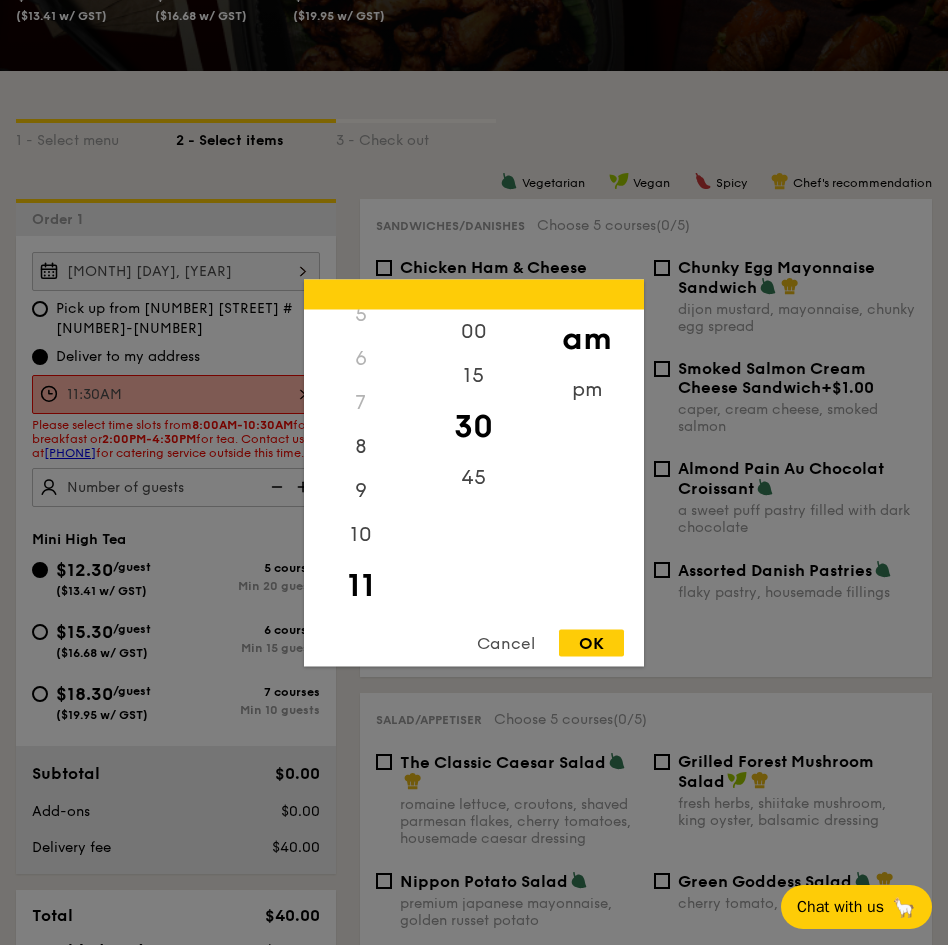 click on "OK" at bounding box center (591, 642) 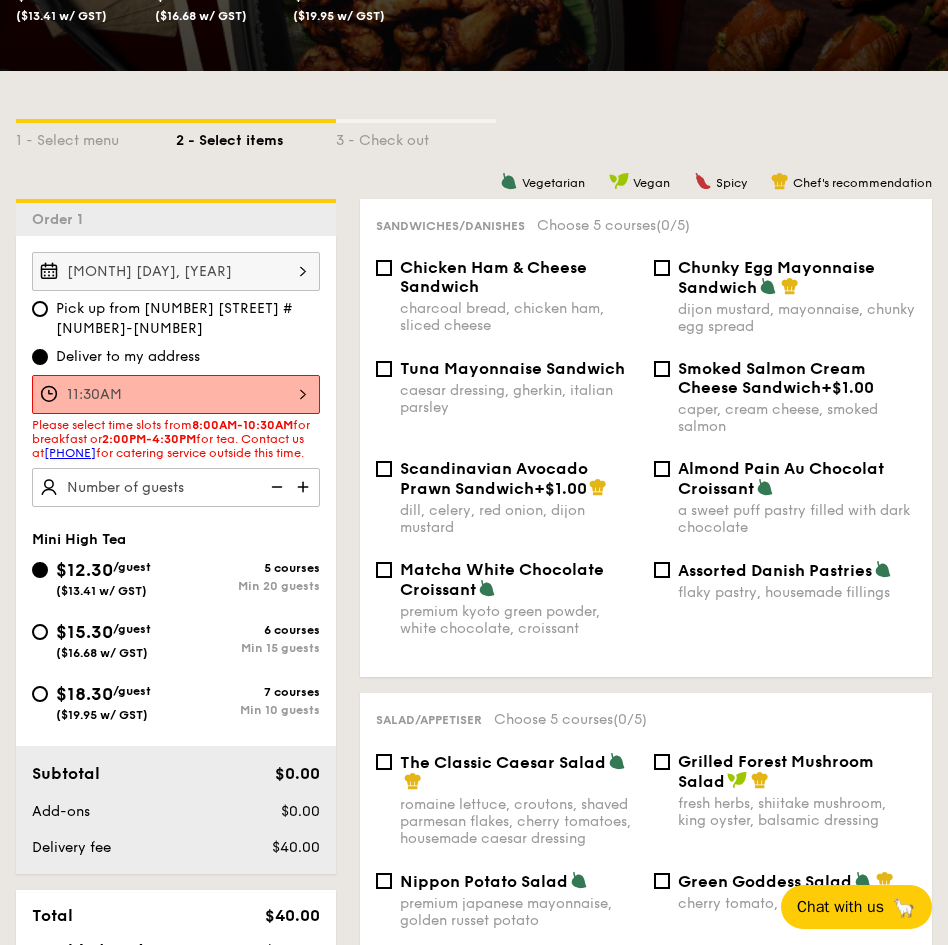 click on "11:30AM" at bounding box center [176, 394] 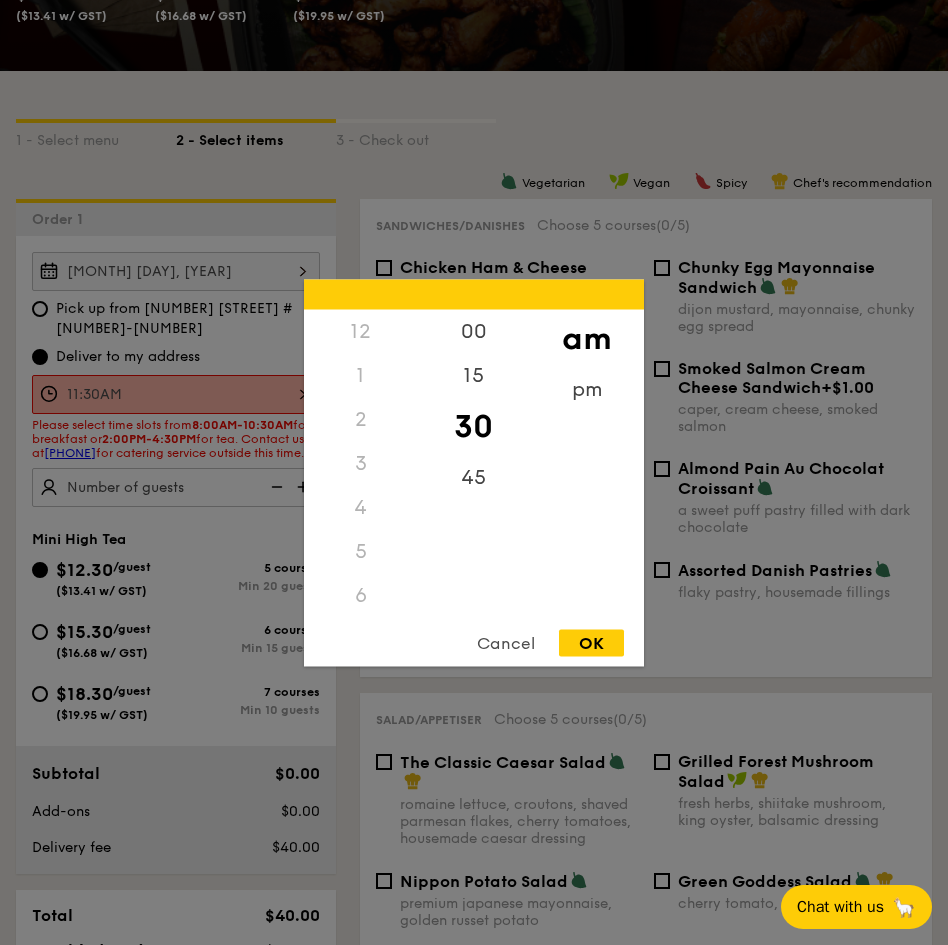 scroll, scrollTop: 237, scrollLeft: 0, axis: vertical 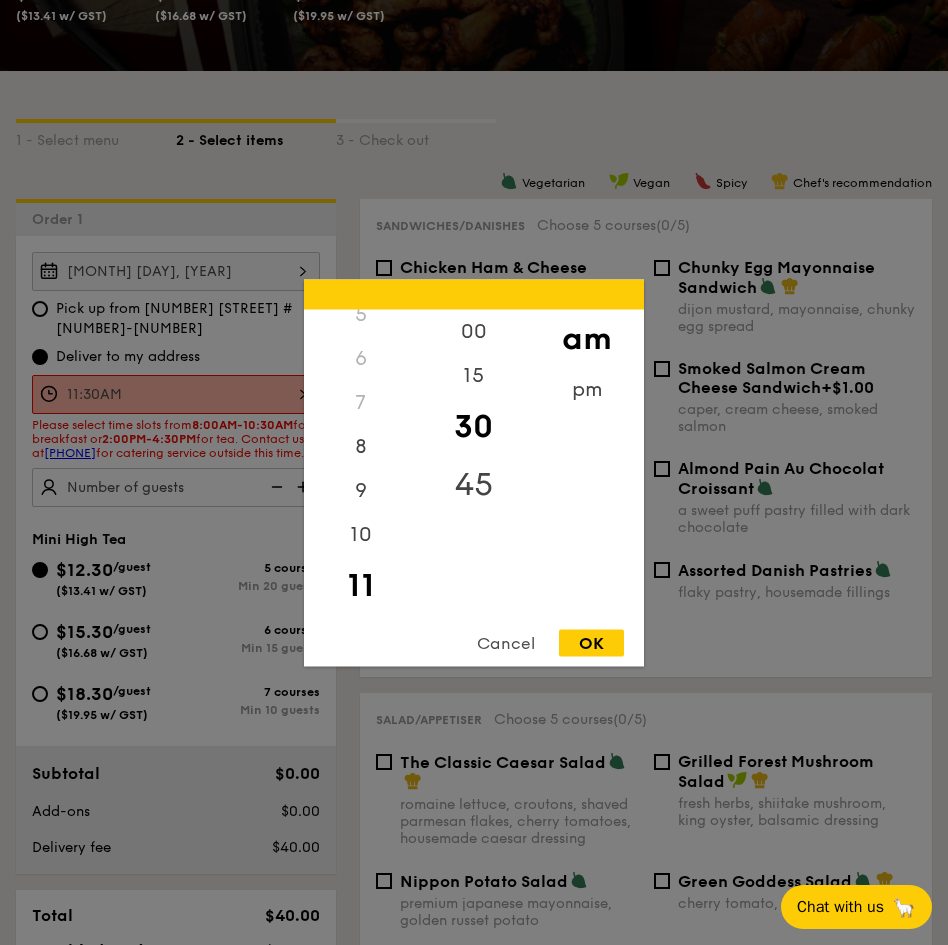 click on "45" at bounding box center (473, 484) 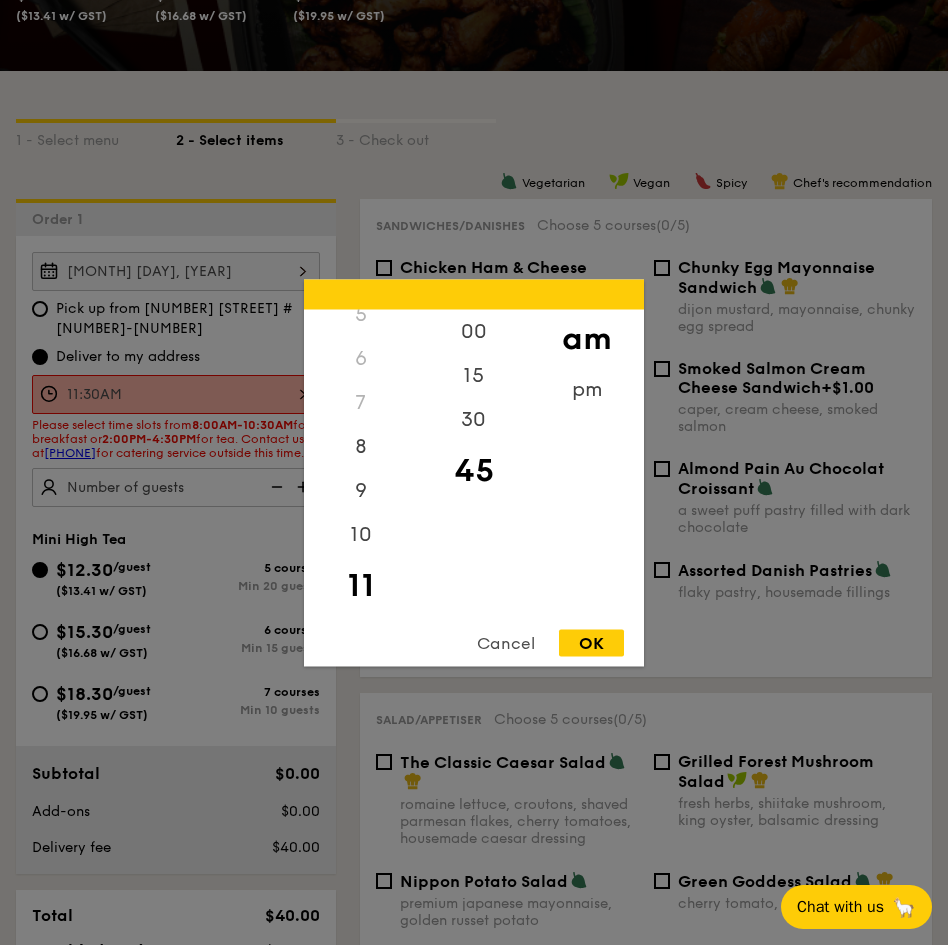 click on "OK" at bounding box center [591, 642] 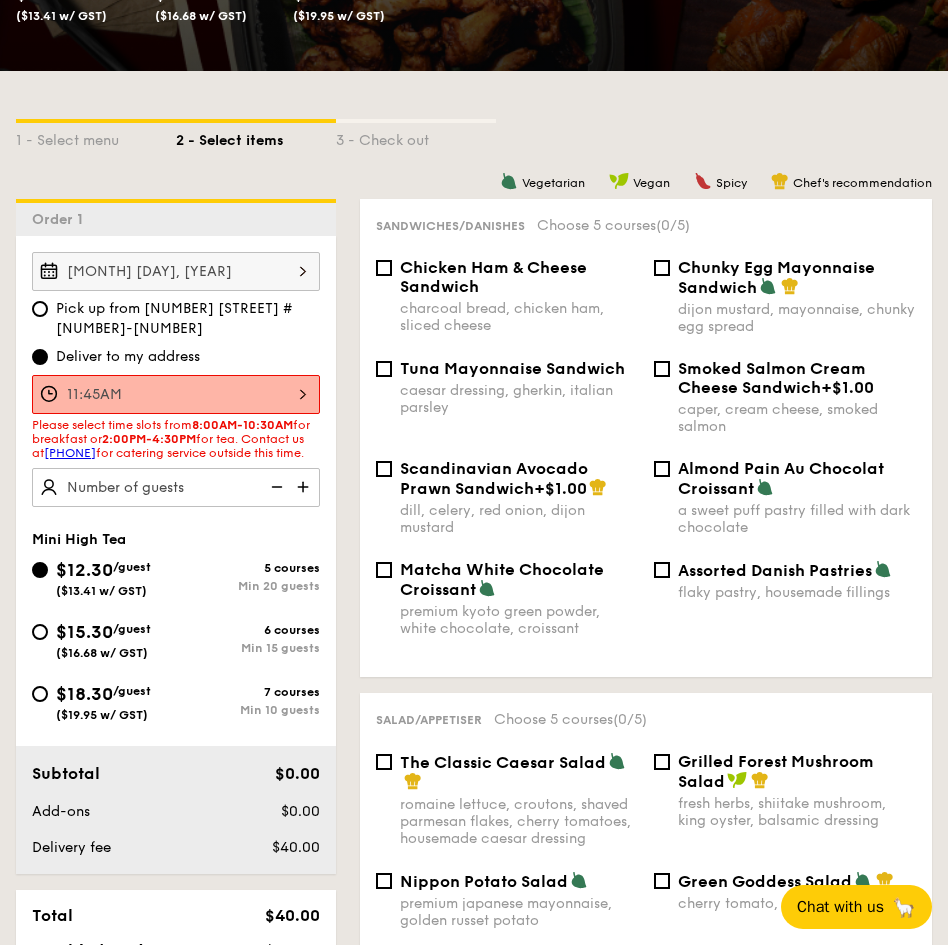 scroll, scrollTop: 237, scrollLeft: 0, axis: vertical 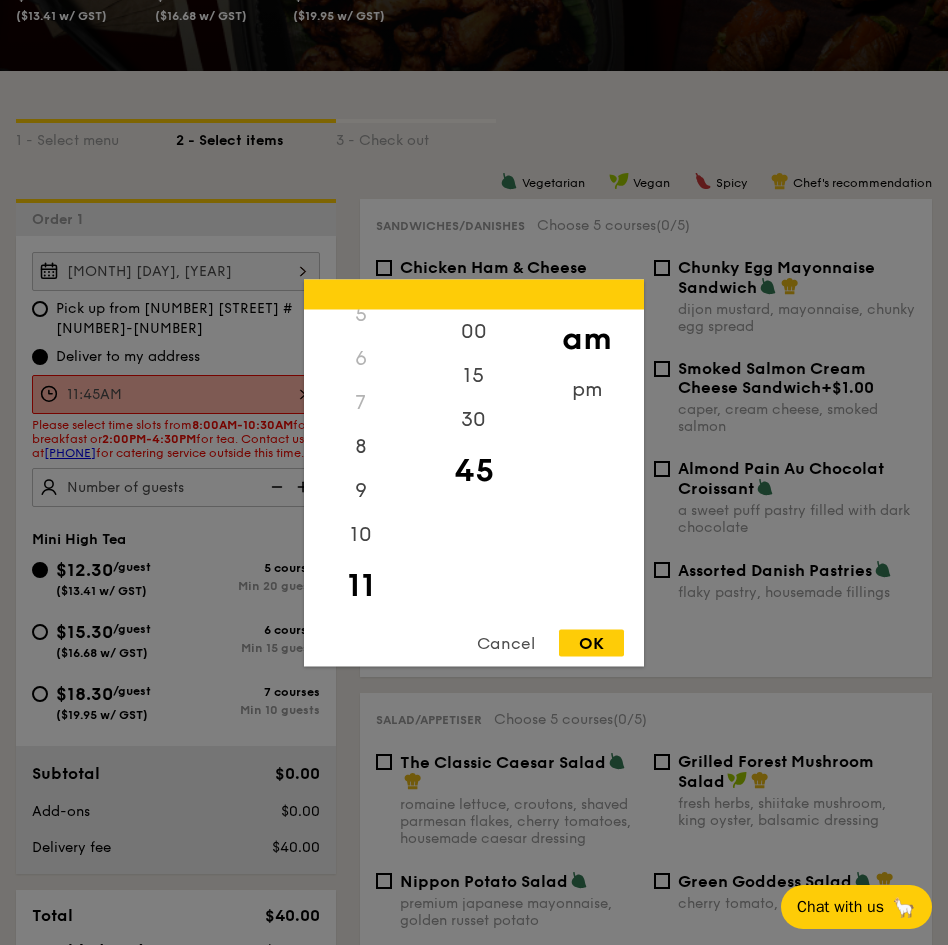 click on "Cancel" at bounding box center (506, 642) 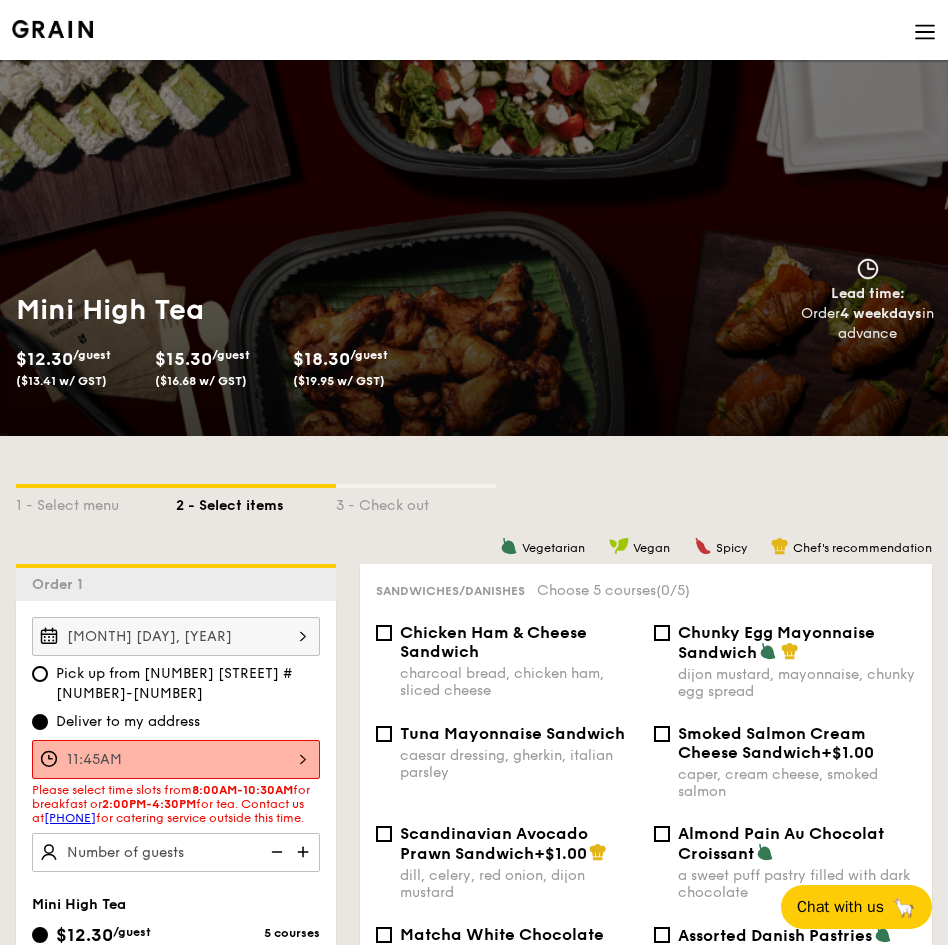 scroll, scrollTop: 0, scrollLeft: 0, axis: both 